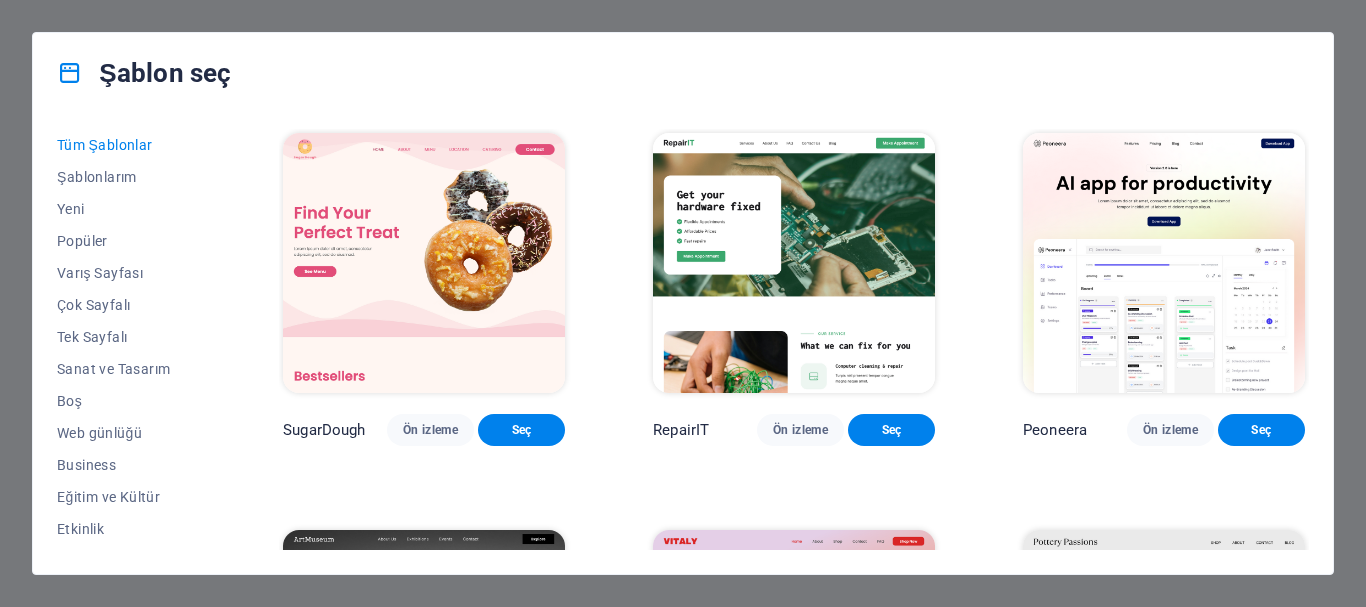 scroll, scrollTop: 0, scrollLeft: 0, axis: both 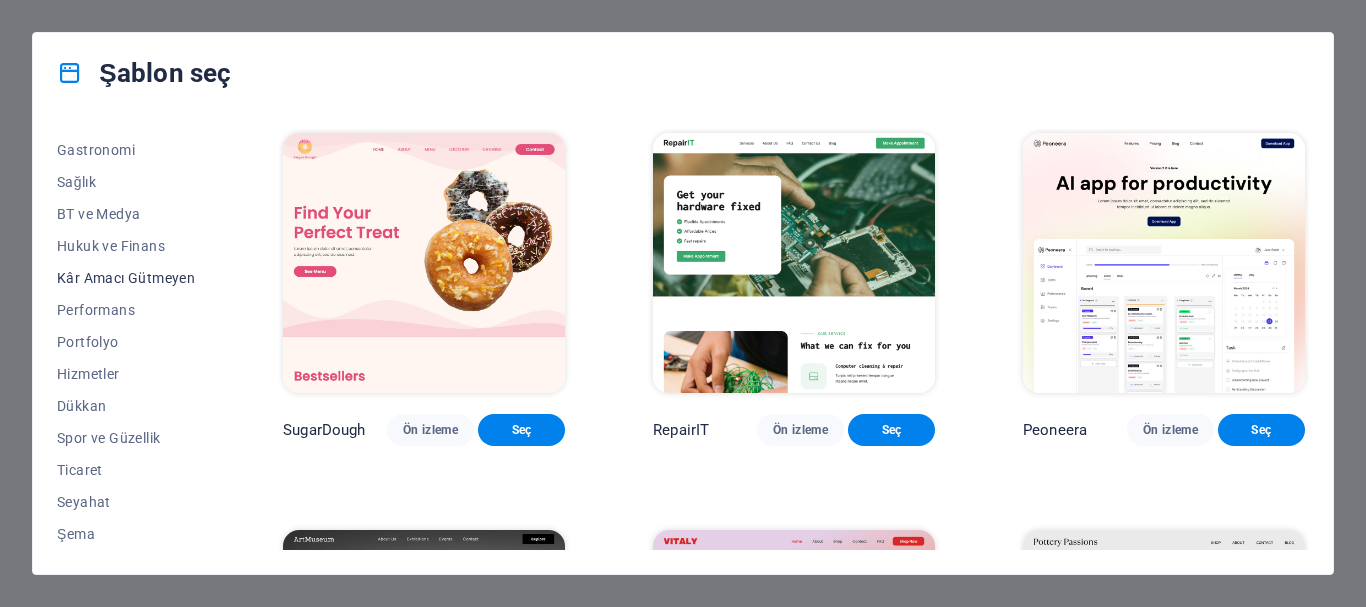 click on "Kâr Amacı Gütmeyen" at bounding box center [126, 278] 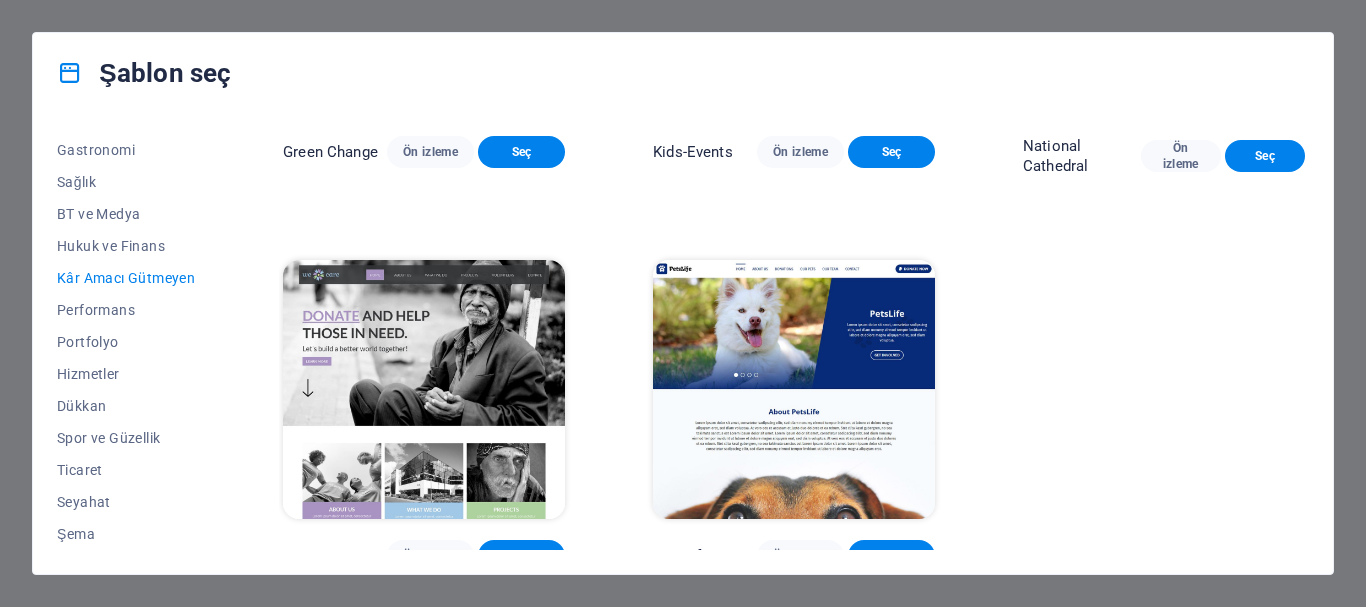 scroll, scrollTop: 296, scrollLeft: 0, axis: vertical 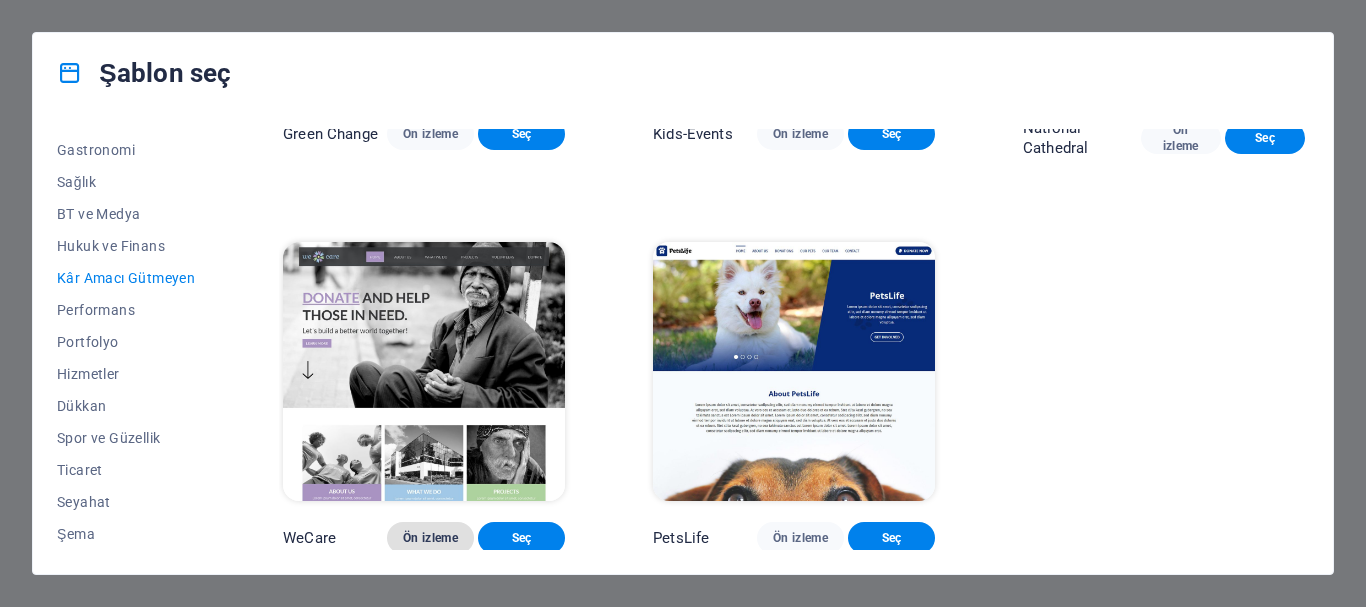 click on "Ön izleme" at bounding box center [430, 538] 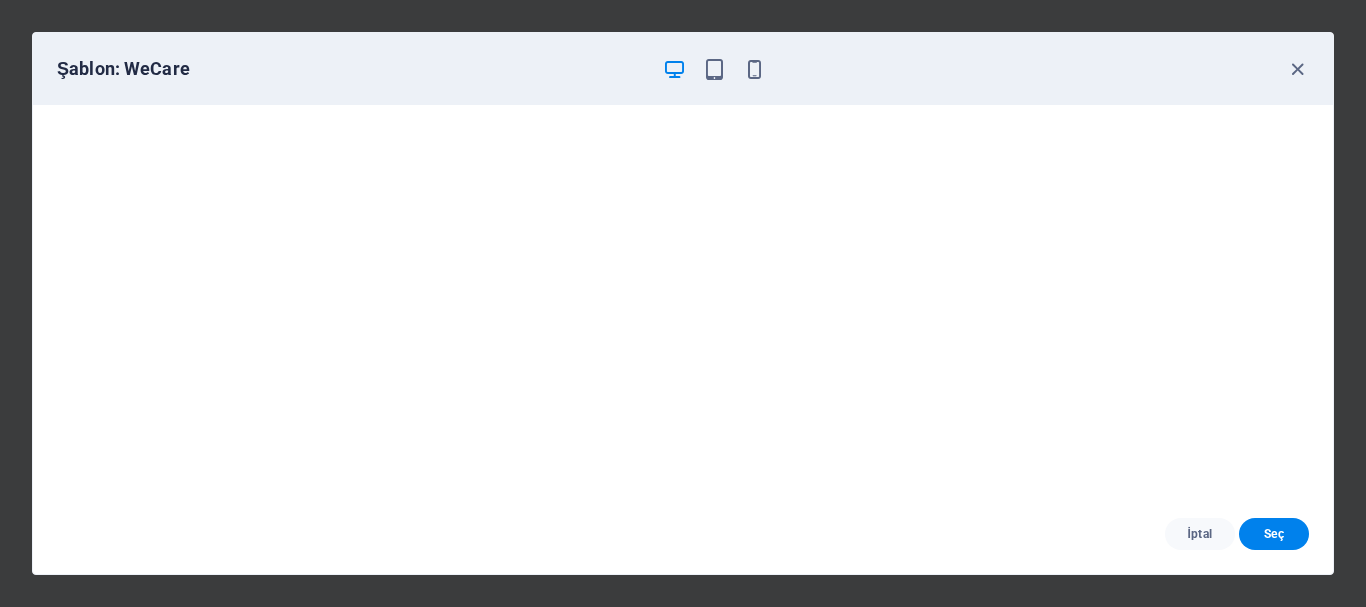 scroll, scrollTop: 0, scrollLeft: 0, axis: both 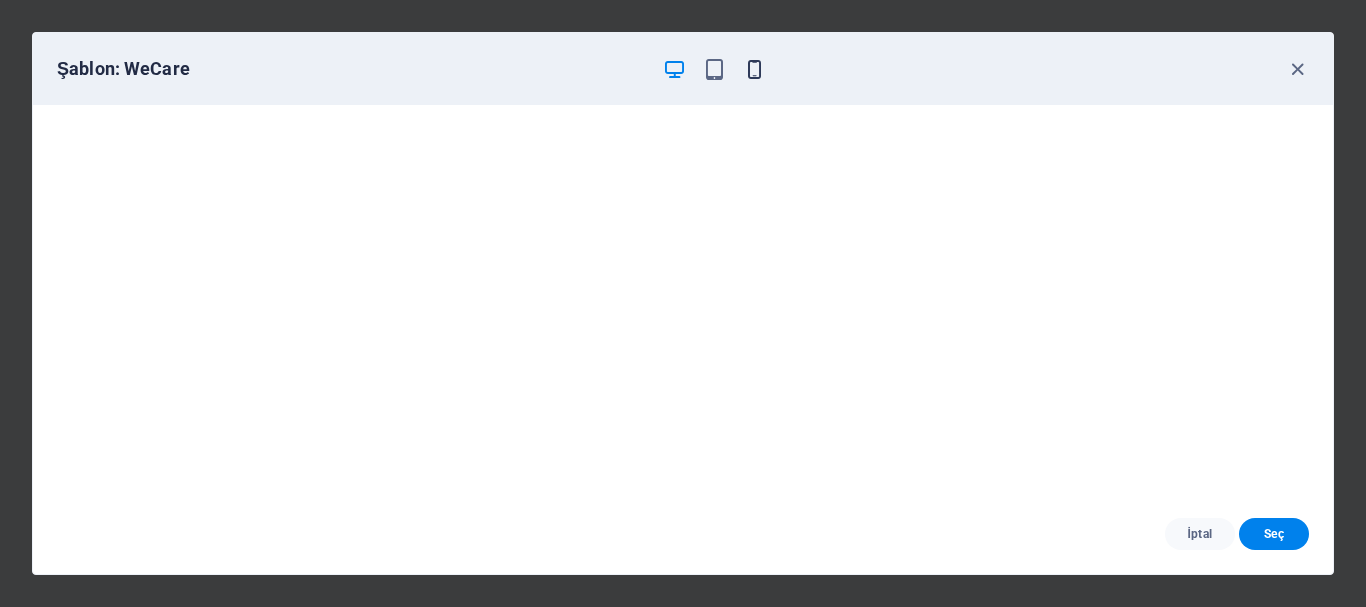 click at bounding box center (754, 69) 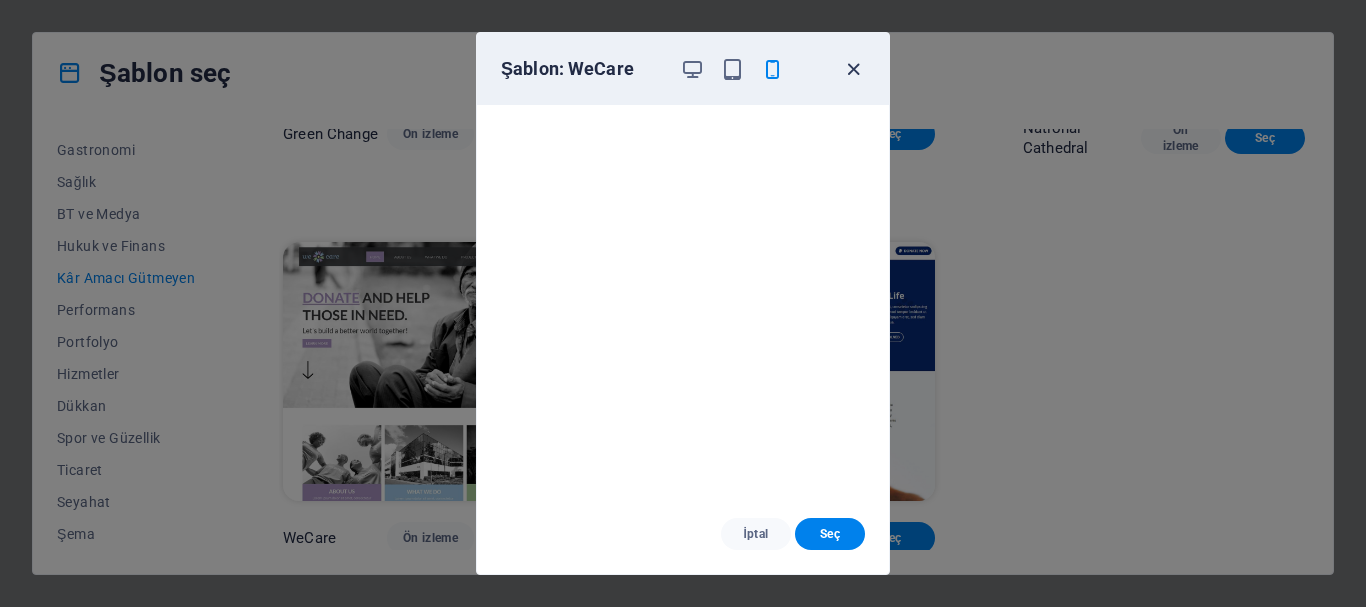 click at bounding box center (853, 69) 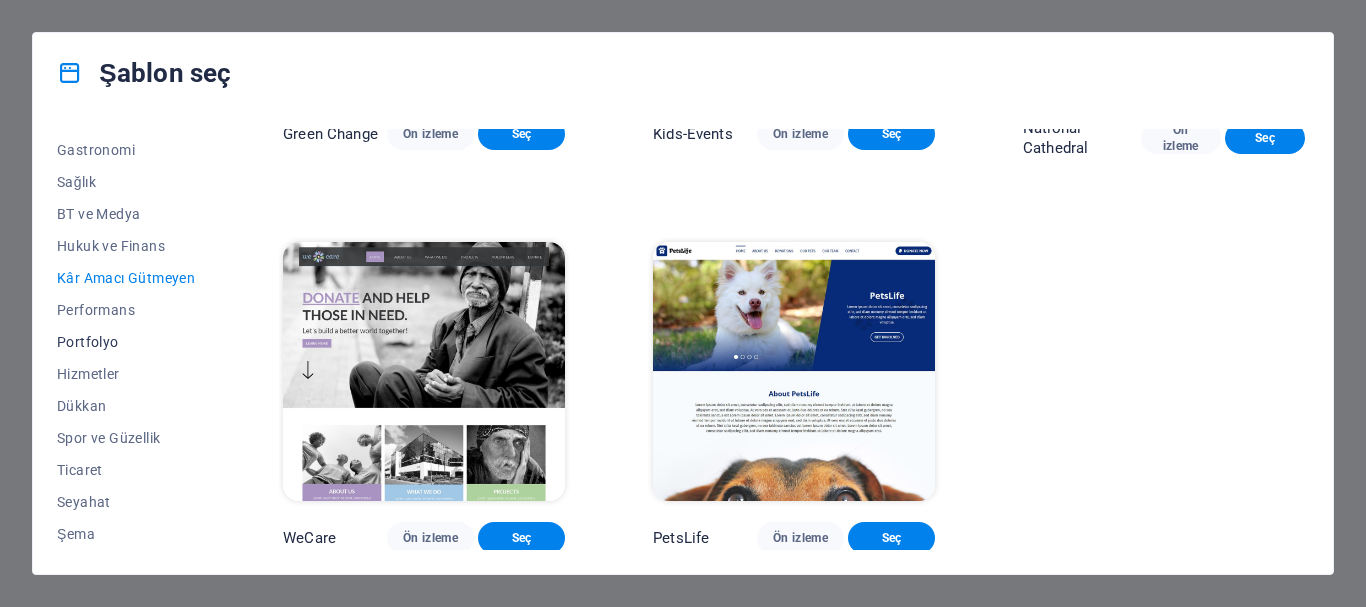 click on "Portfolyo" at bounding box center (126, 342) 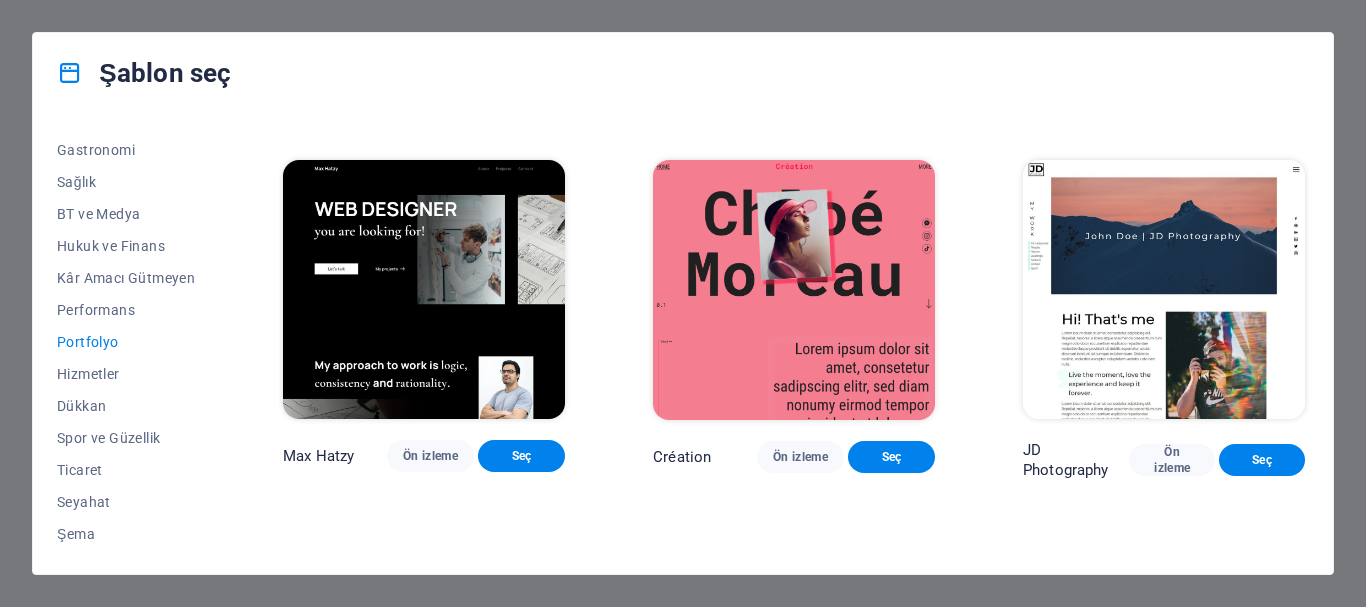 scroll, scrollTop: 500, scrollLeft: 0, axis: vertical 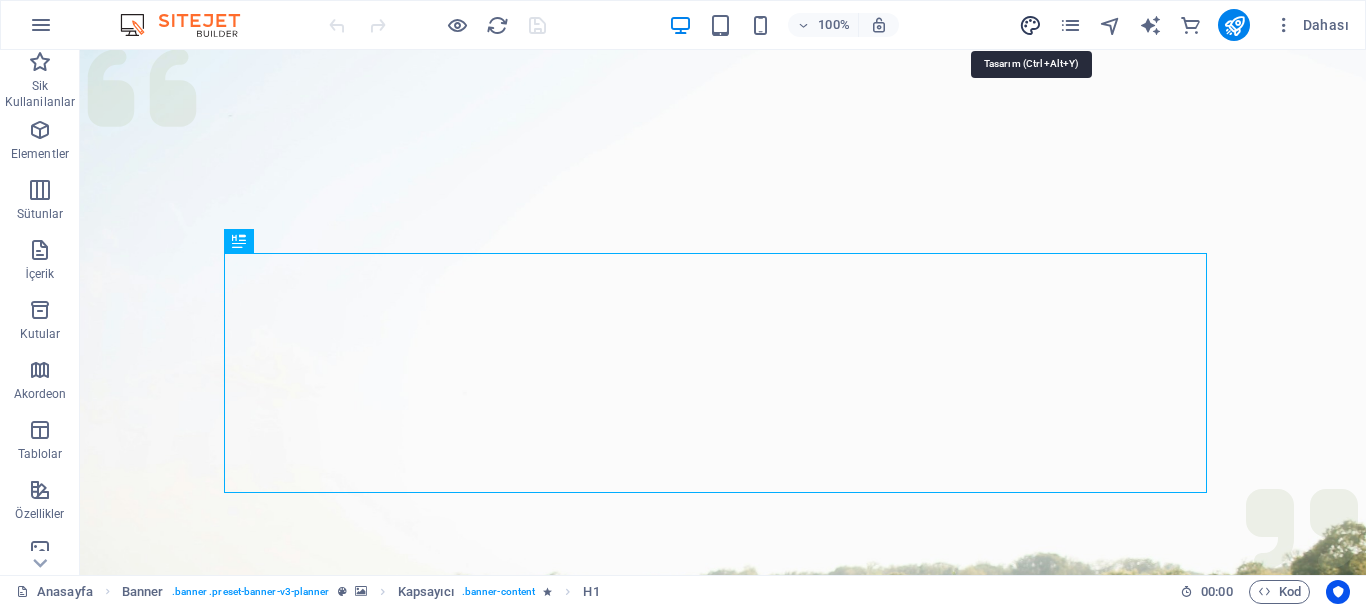 click at bounding box center (1030, 25) 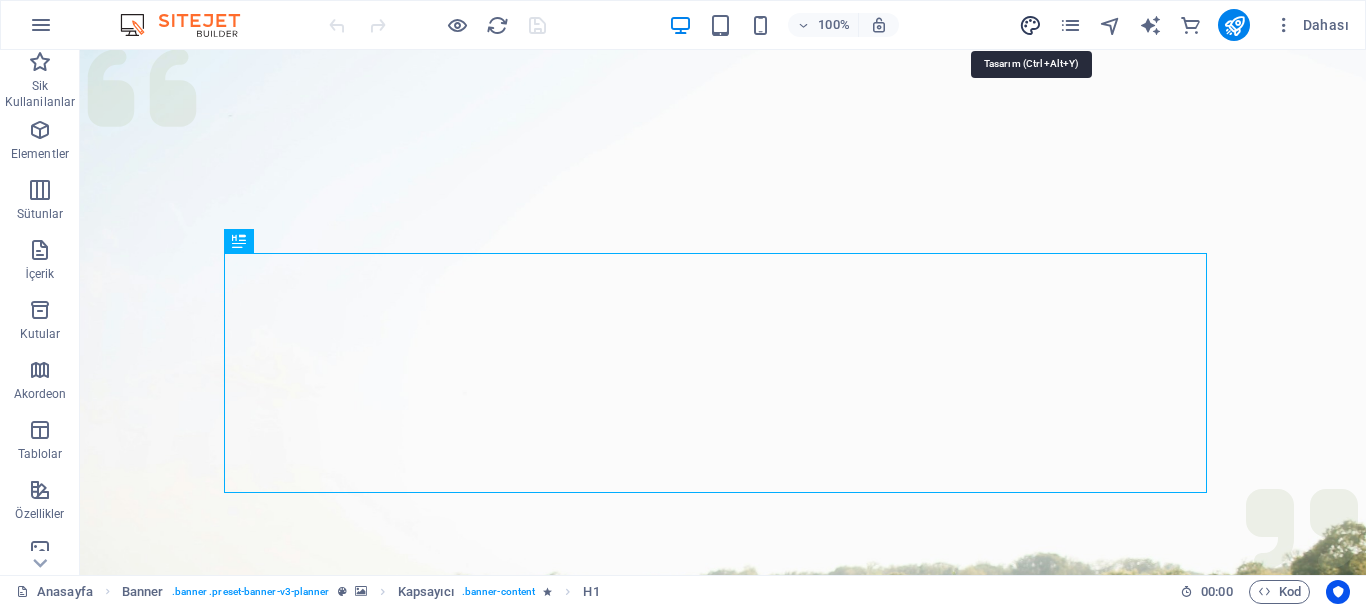 click at bounding box center [1030, 25] 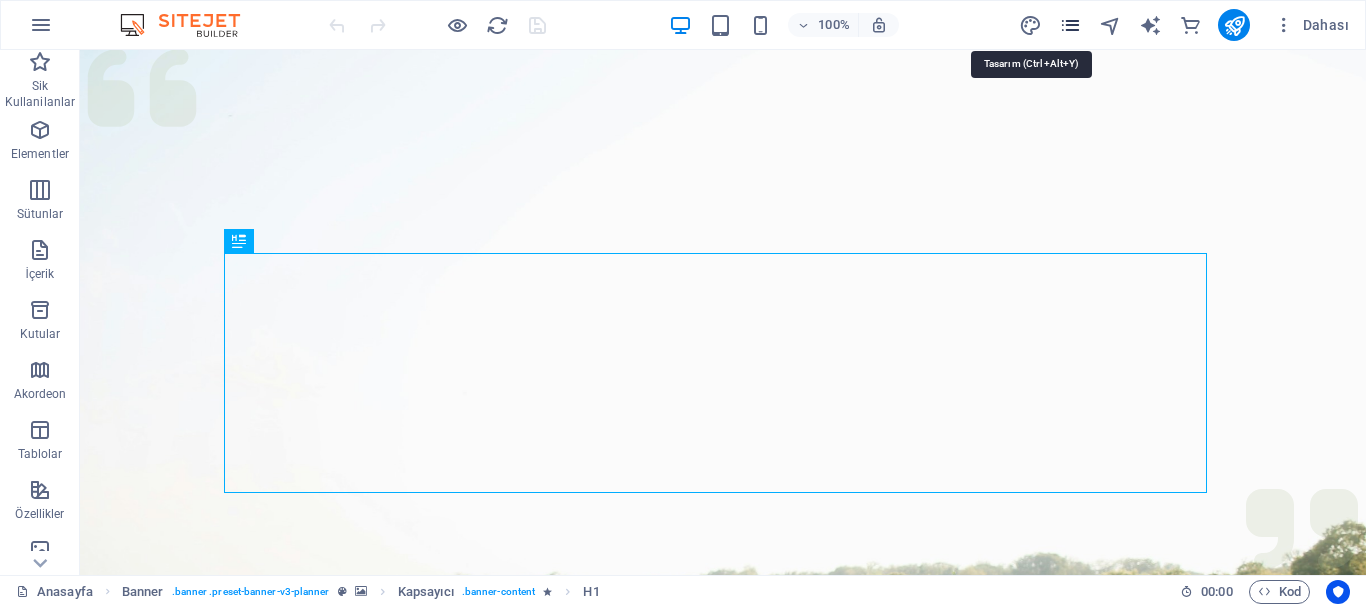 click at bounding box center (1070, 25) 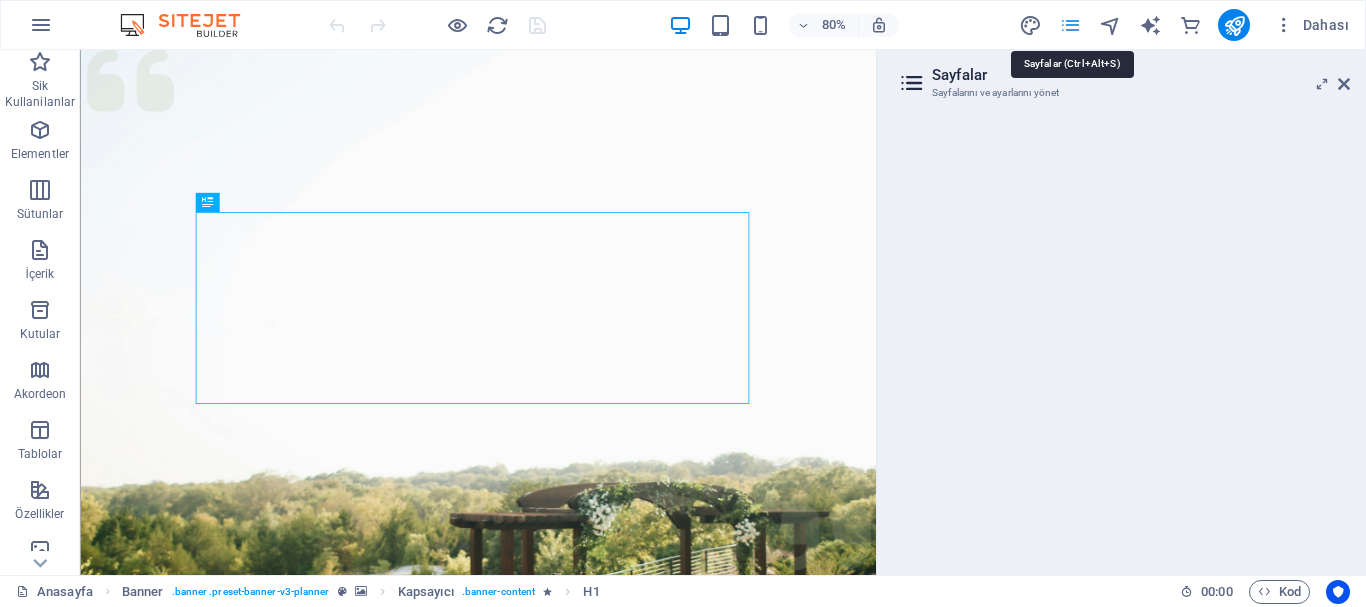 click at bounding box center (1070, 25) 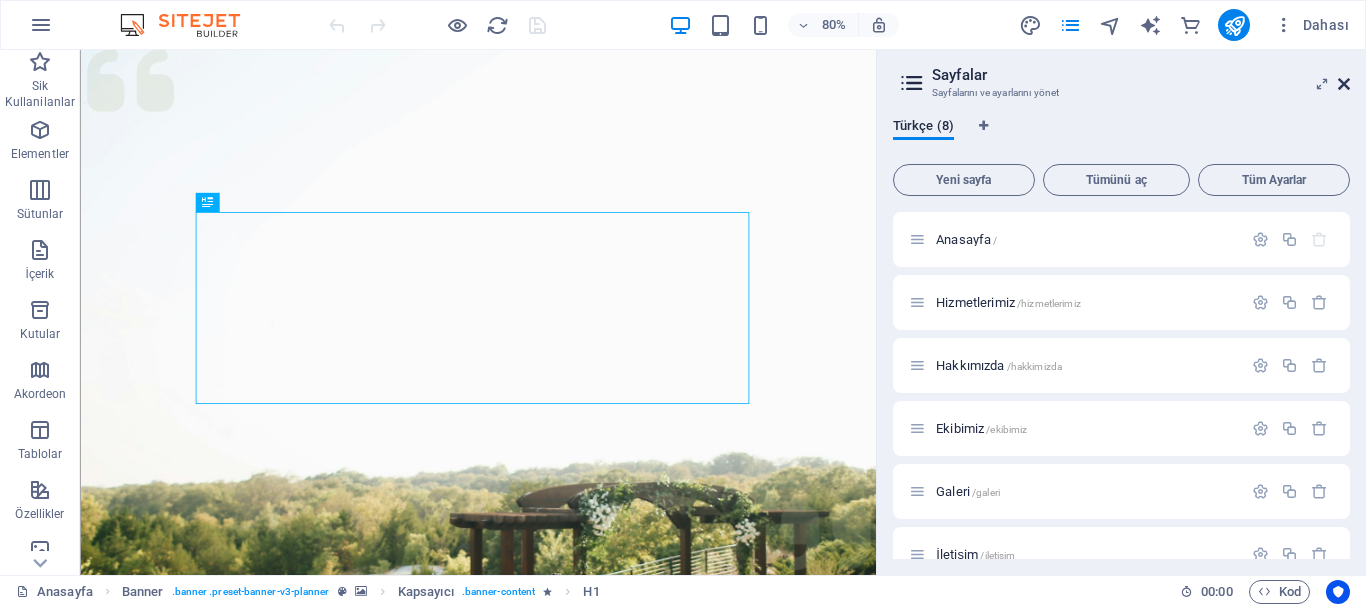 click at bounding box center [1344, 84] 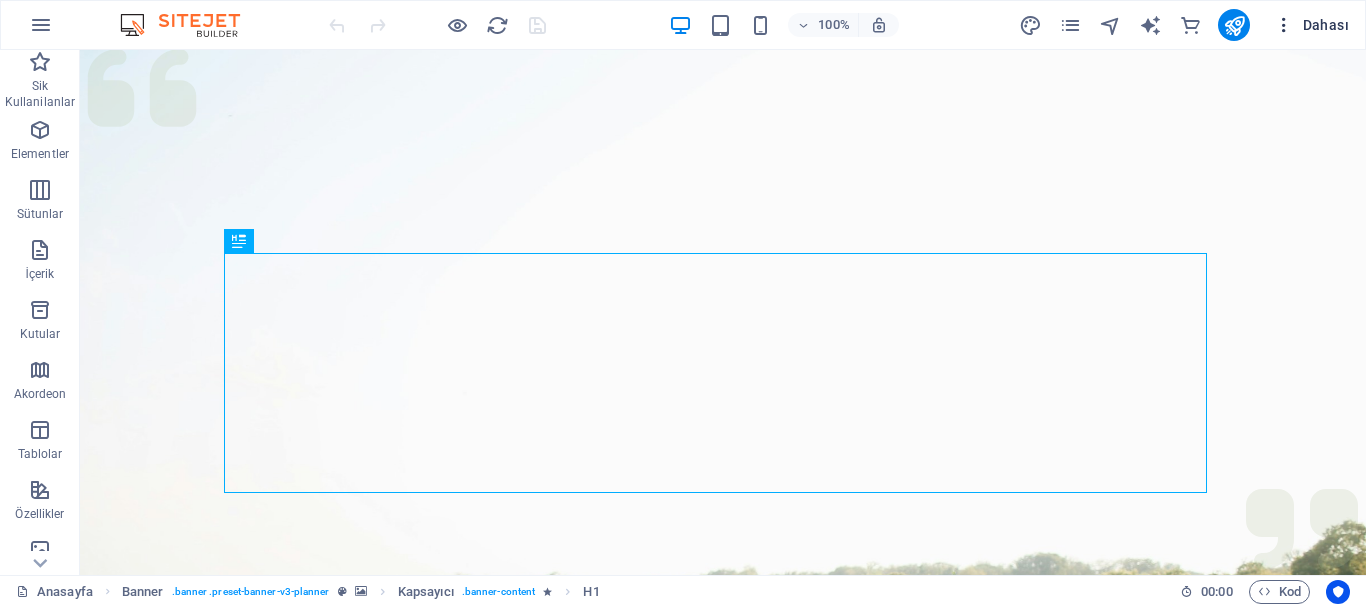 click on "Dahası" at bounding box center (1311, 25) 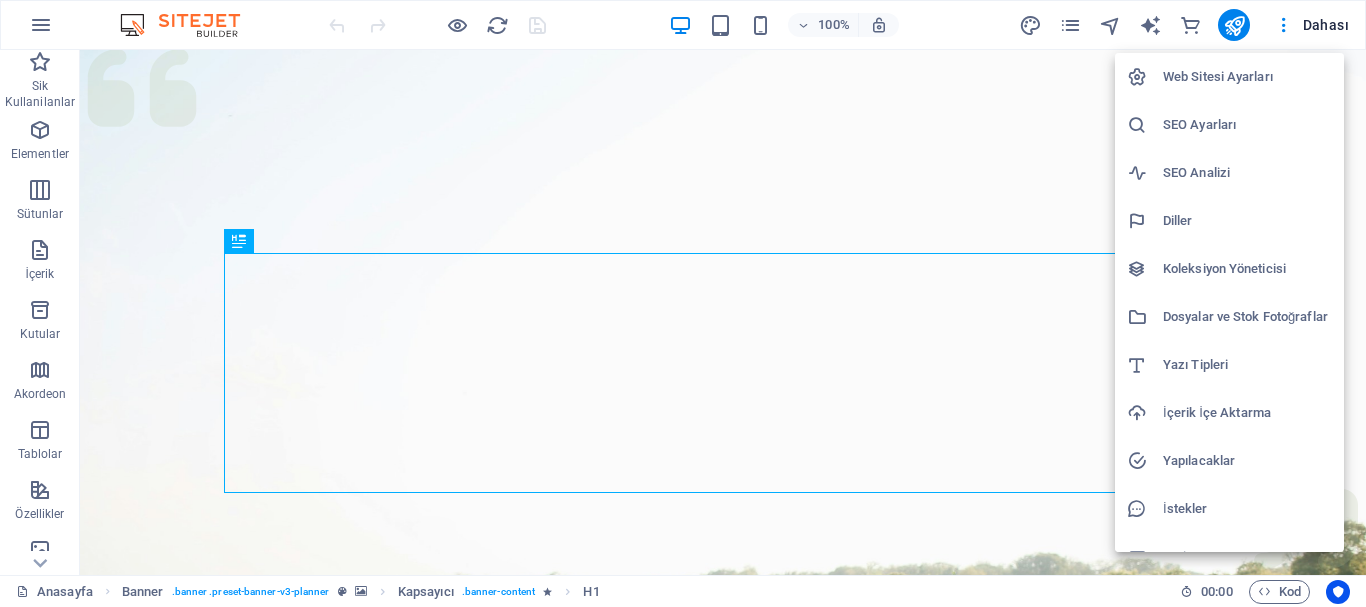 click on "Koleksiyon Yöneticisi" at bounding box center [1247, 269] 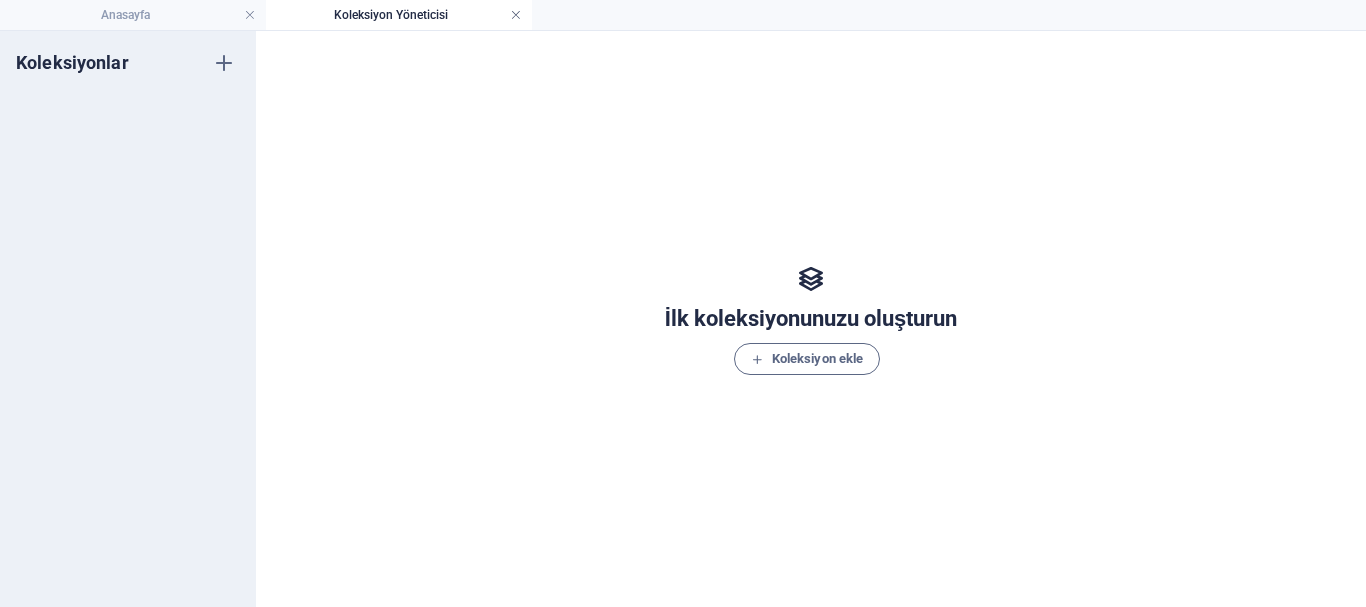 click at bounding box center (516, 15) 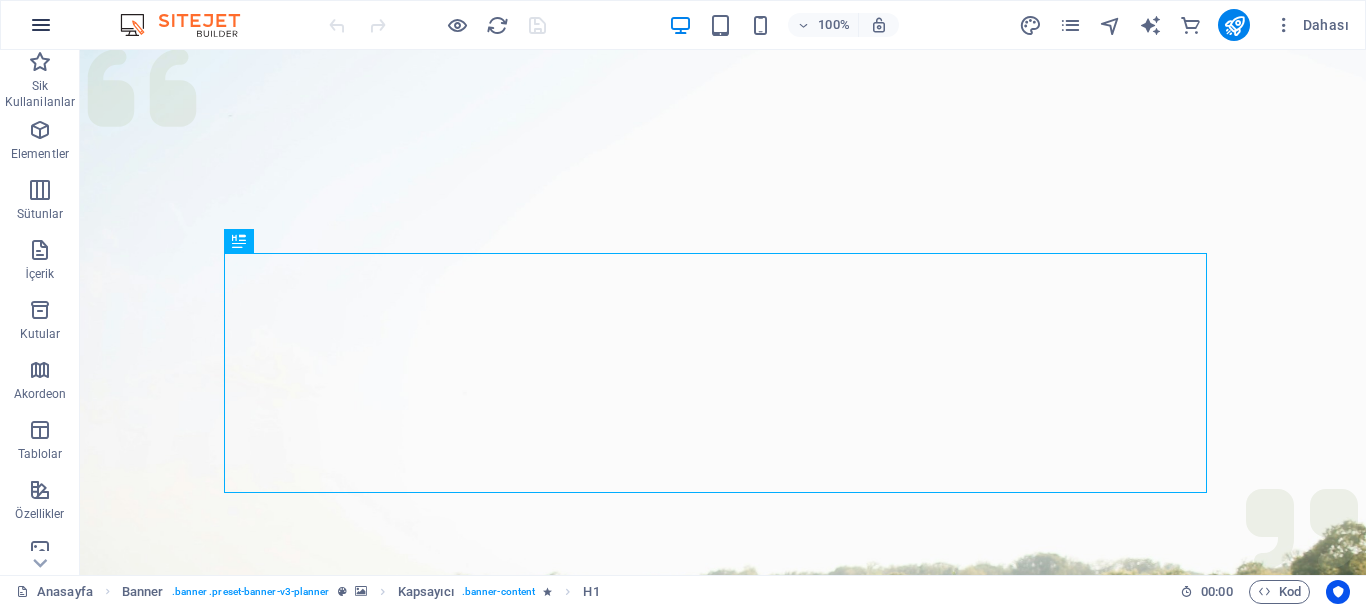 click at bounding box center (41, 25) 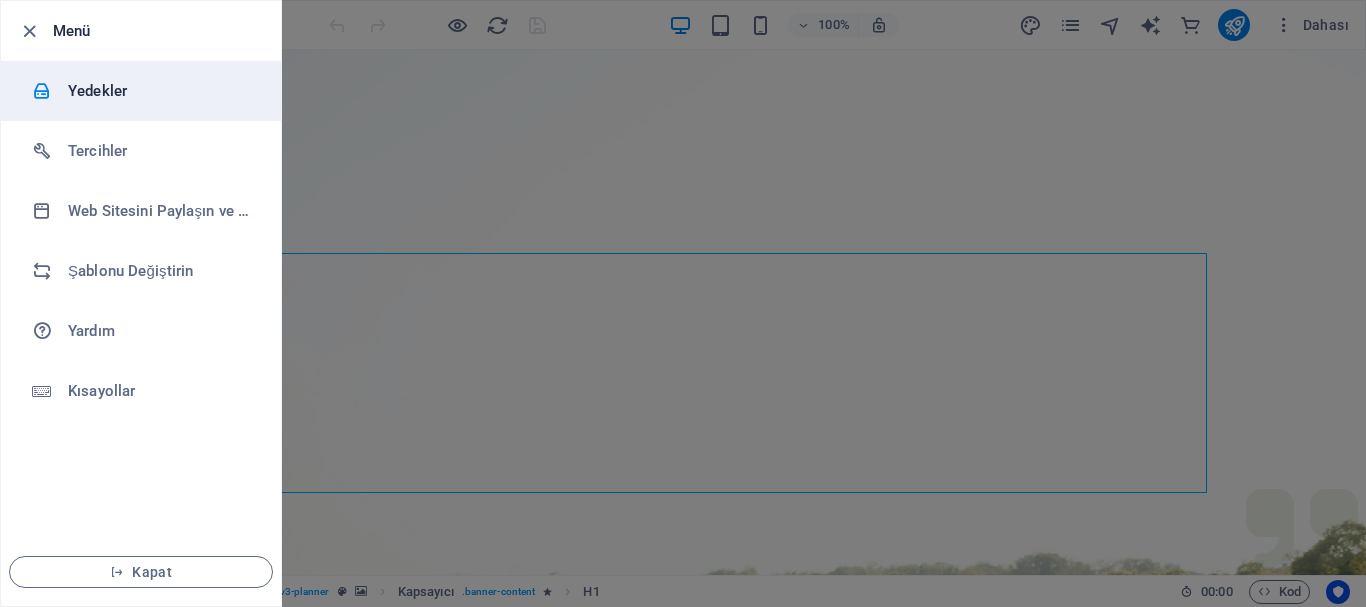 click on "Yedekler" at bounding box center [160, 91] 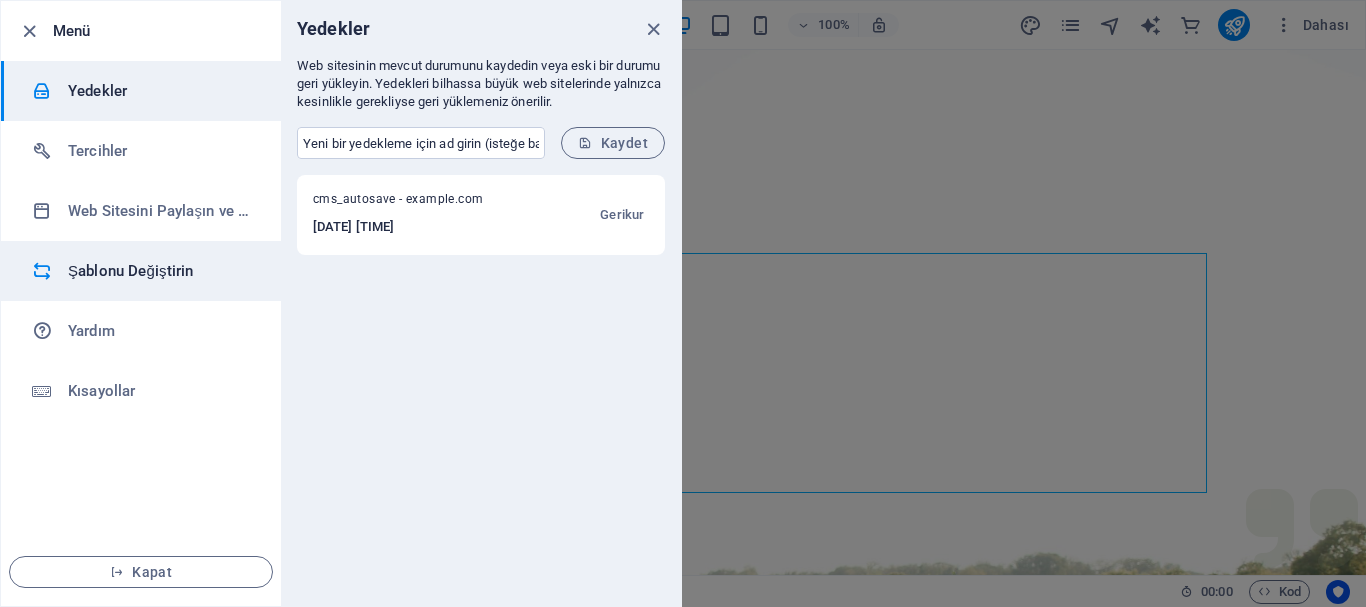 click on "Şablonu Değiştirin" at bounding box center [160, 271] 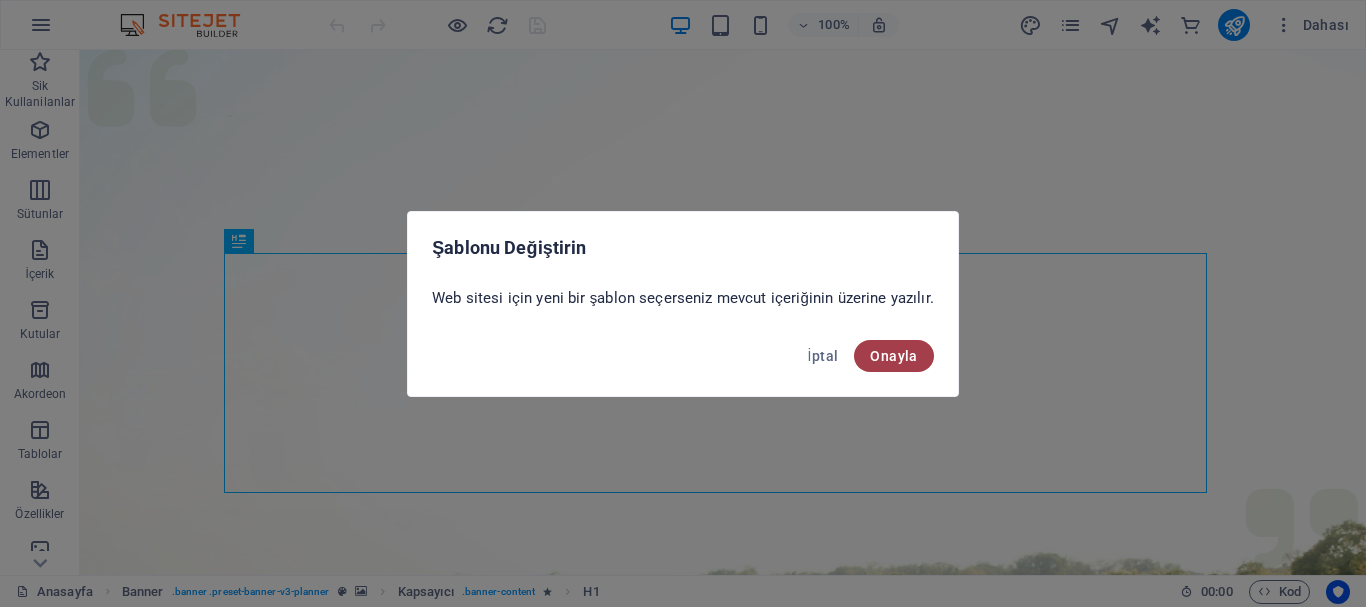 click on "Onayla" at bounding box center [893, 356] 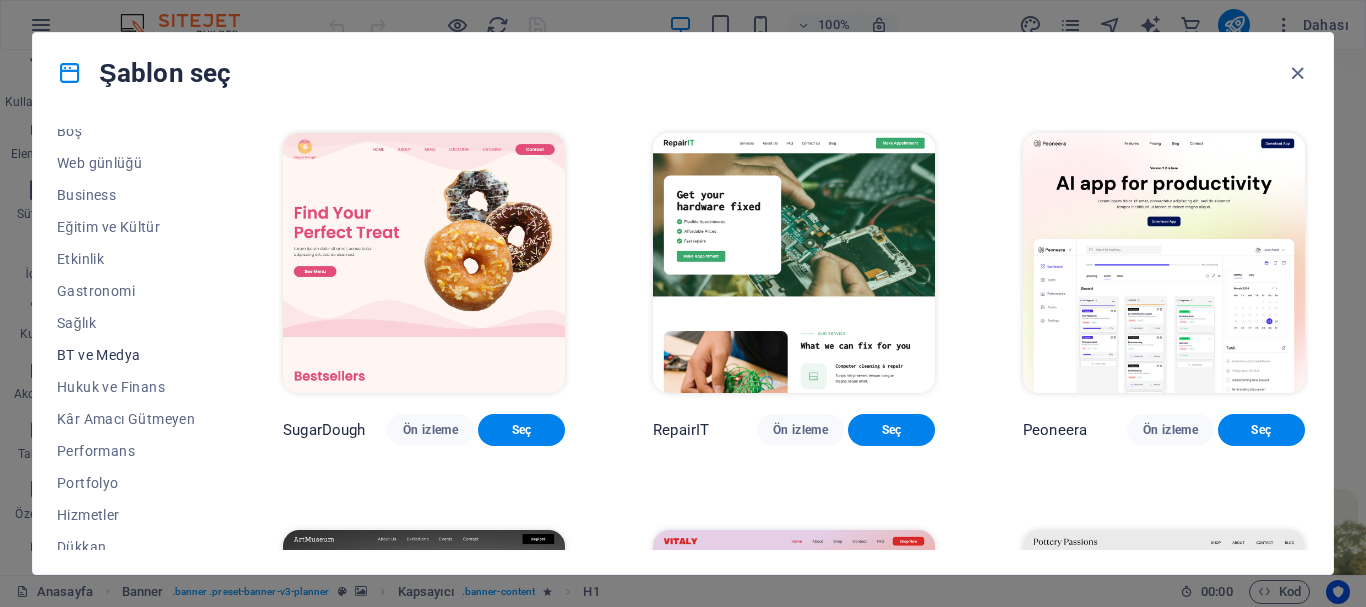scroll, scrollTop: 300, scrollLeft: 0, axis: vertical 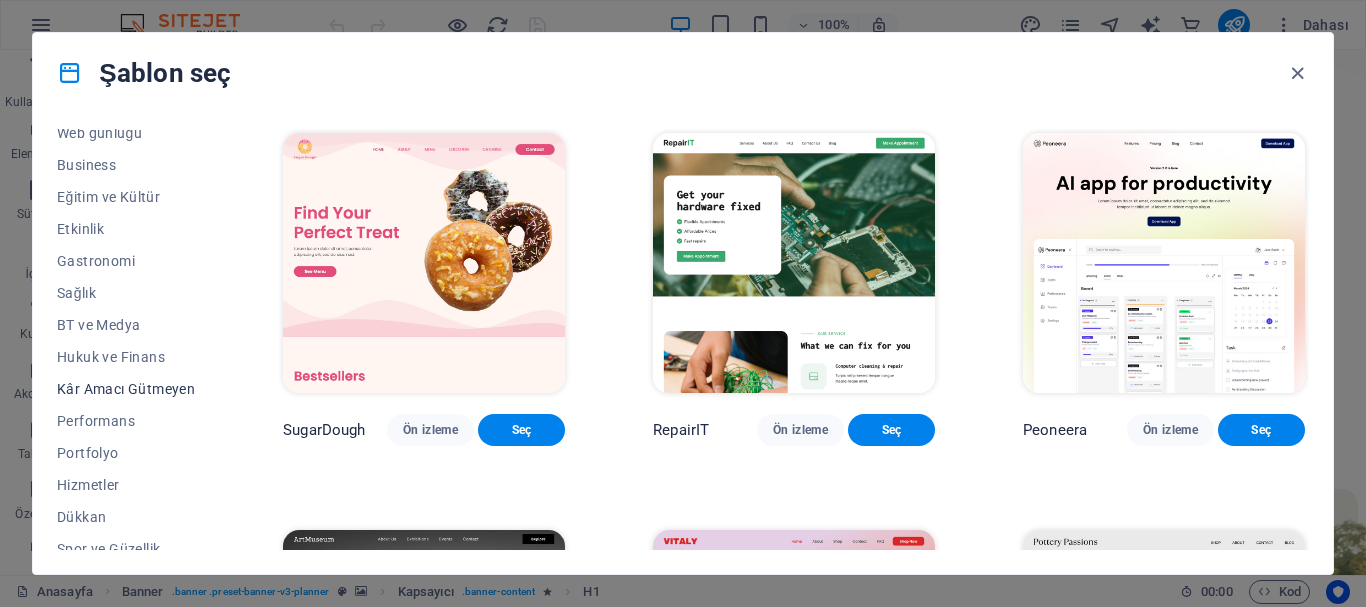 click on "Kâr Amacı Gütmeyen" at bounding box center (126, 389) 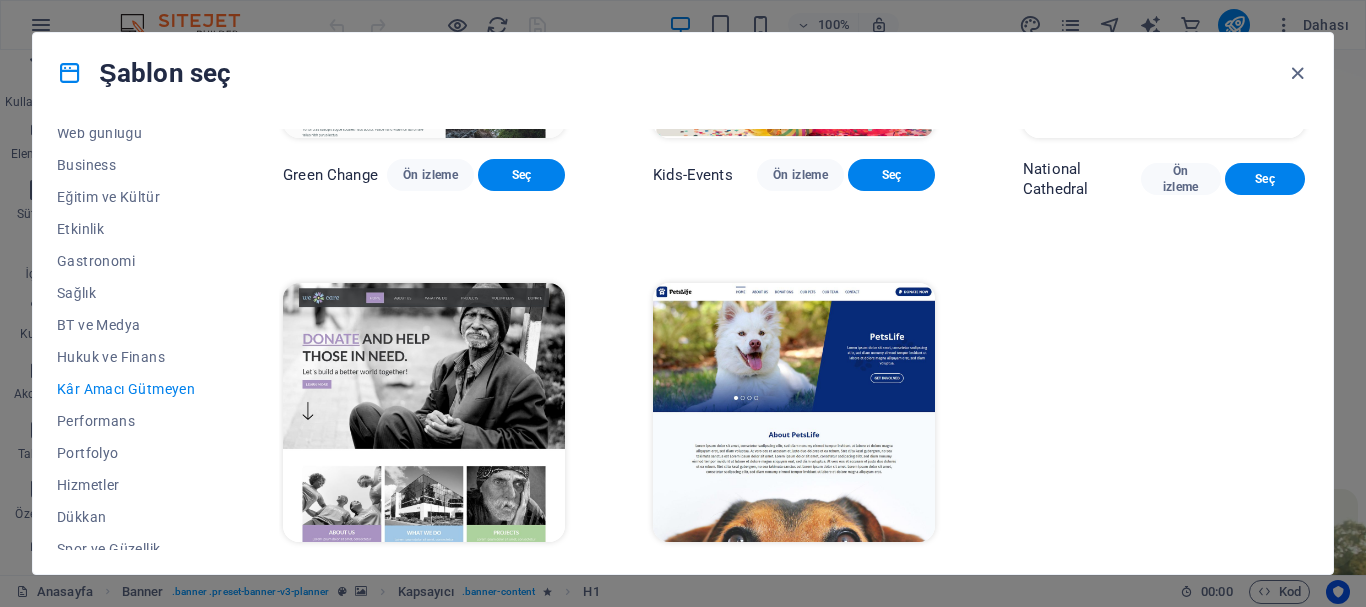 scroll, scrollTop: 296, scrollLeft: 0, axis: vertical 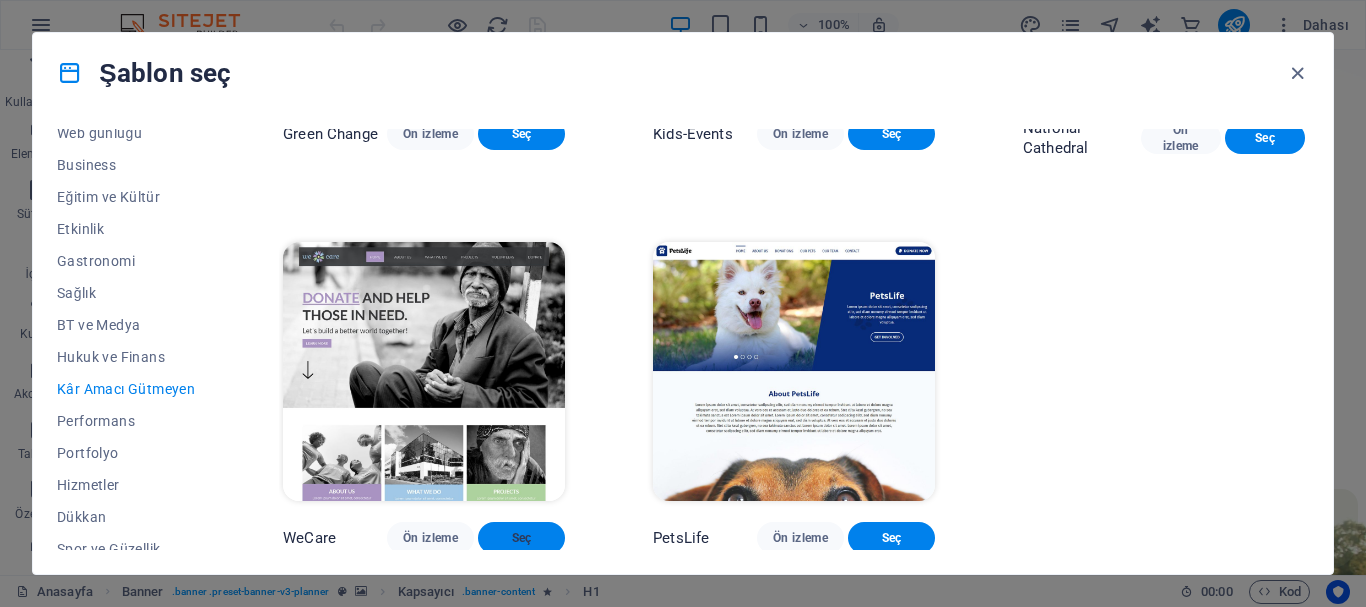 click on "Seç" at bounding box center [521, 538] 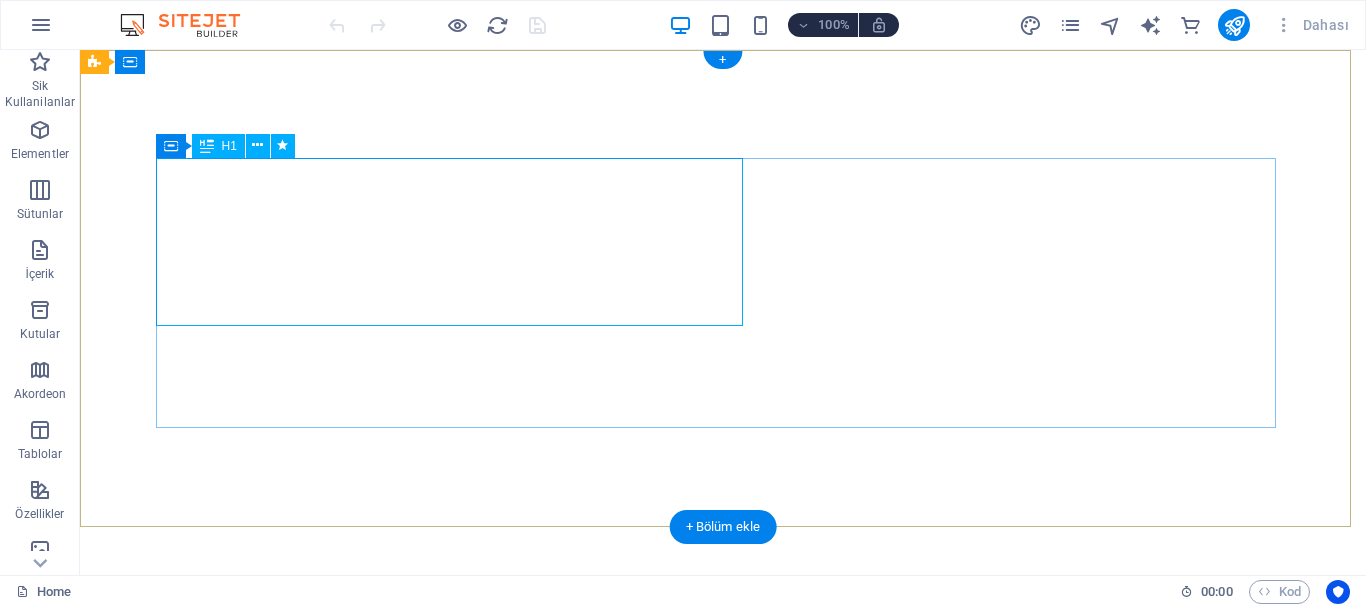 scroll, scrollTop: 0, scrollLeft: 0, axis: both 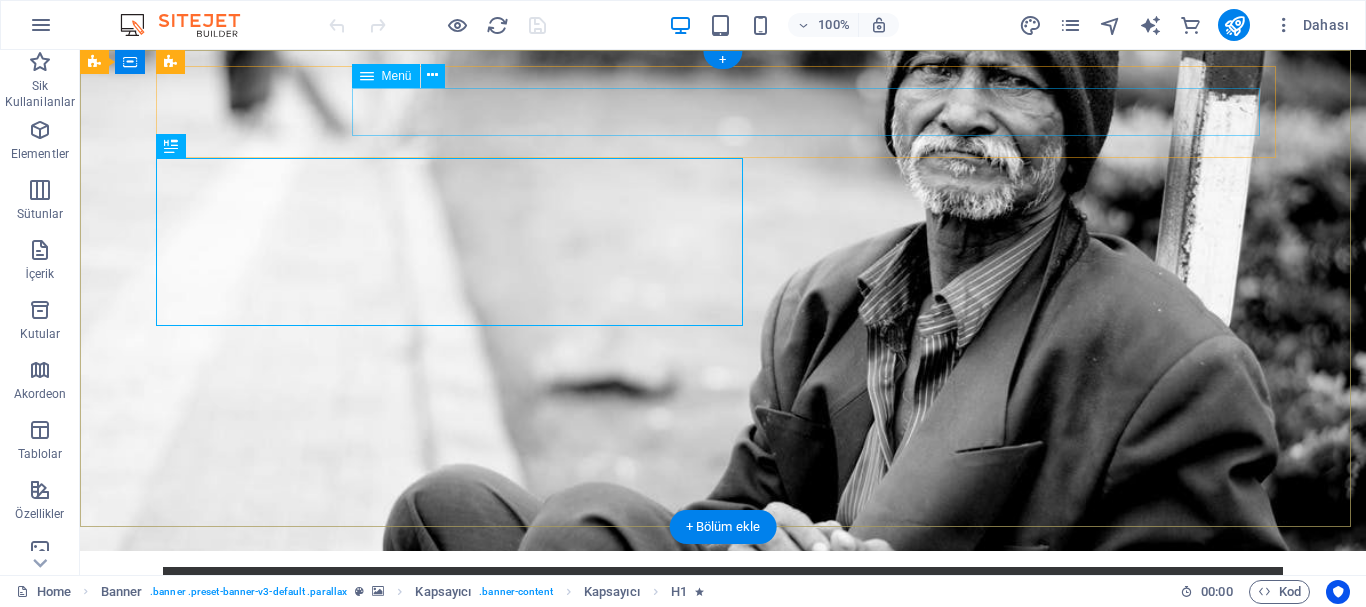 click on "Home About us What we do Projects Volunteers Donate" at bounding box center (723, 667) 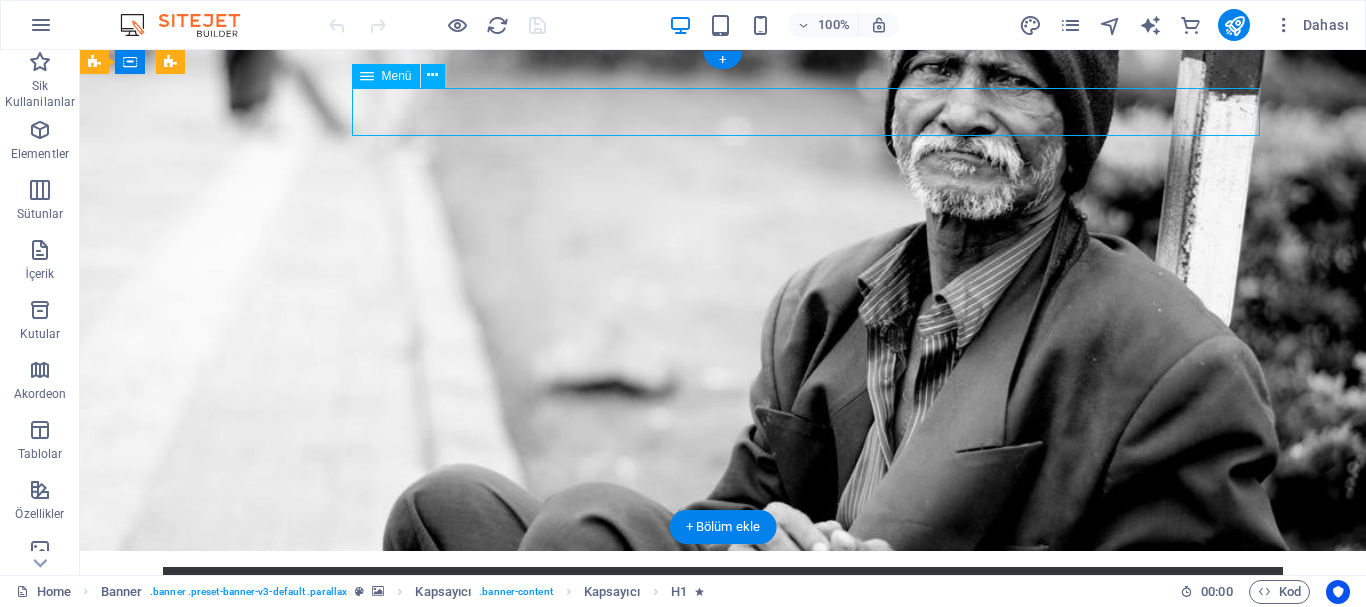 click on "Home About us What we do Projects Volunteers Donate" at bounding box center [723, 667] 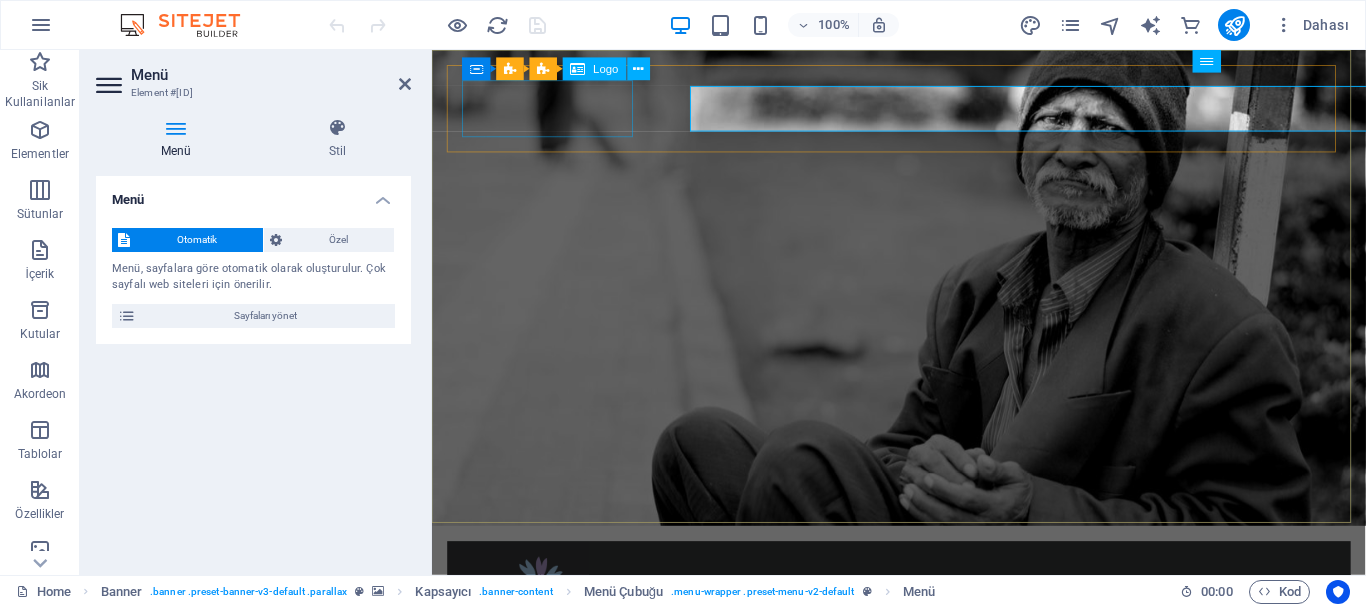 scroll, scrollTop: 0, scrollLeft: 0, axis: both 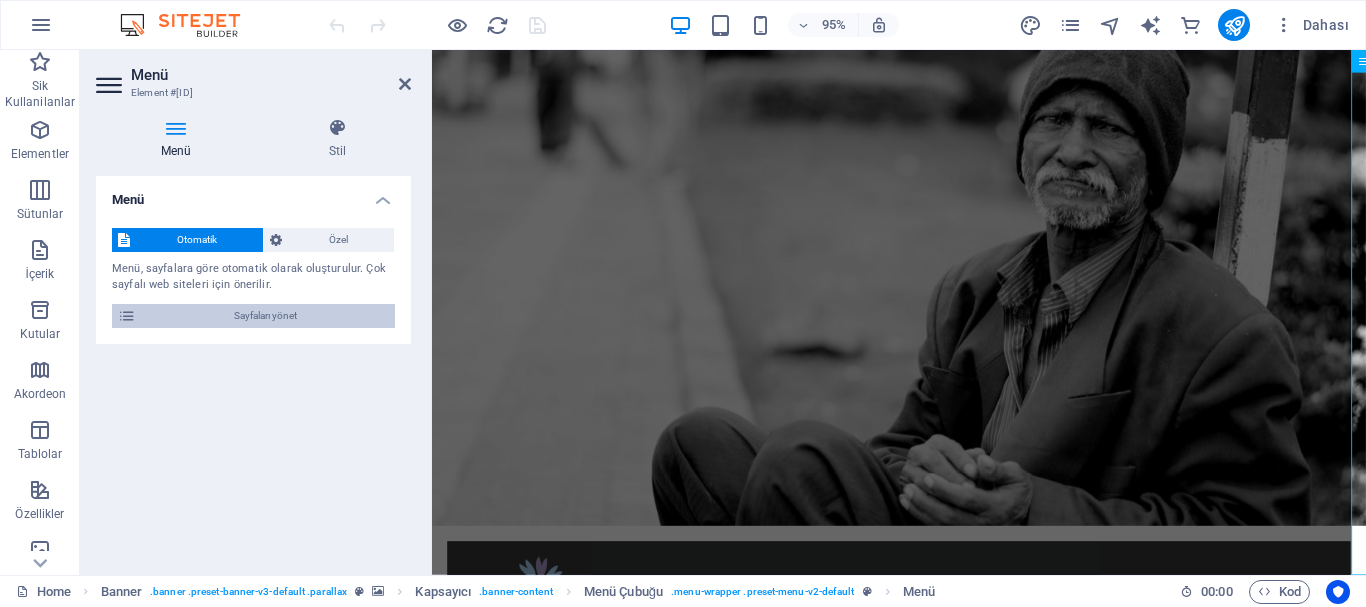 click on "Sayfaları yönet" at bounding box center (265, 316) 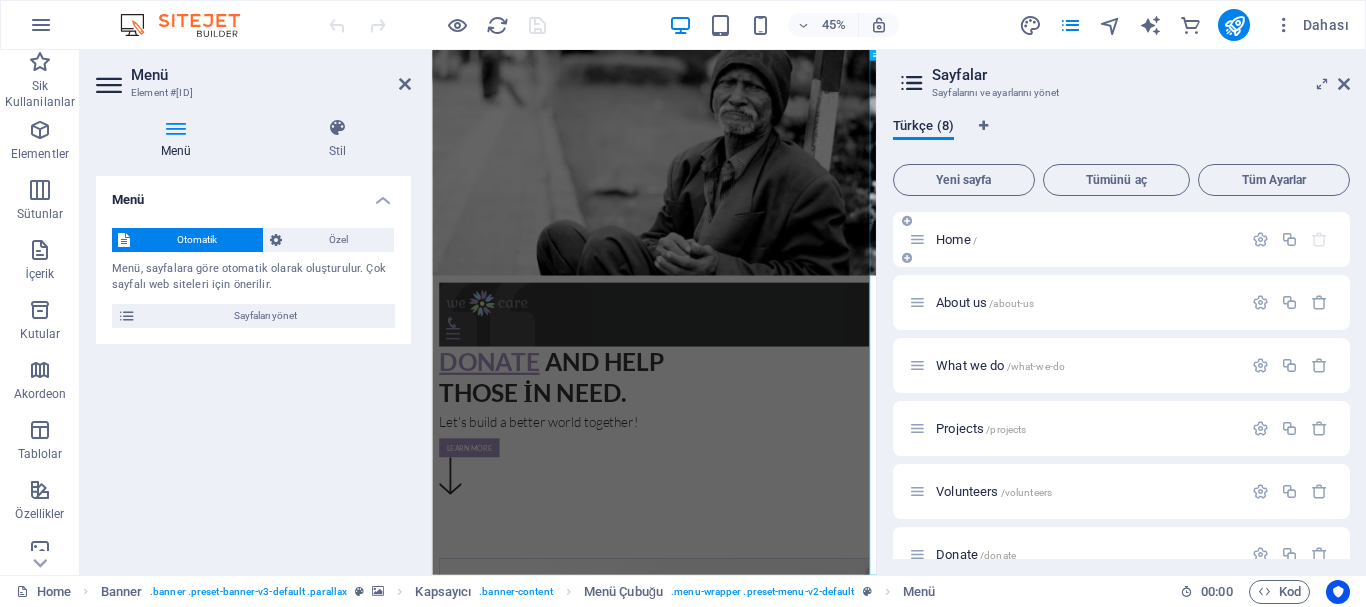 click on "Home /" at bounding box center (1086, 239) 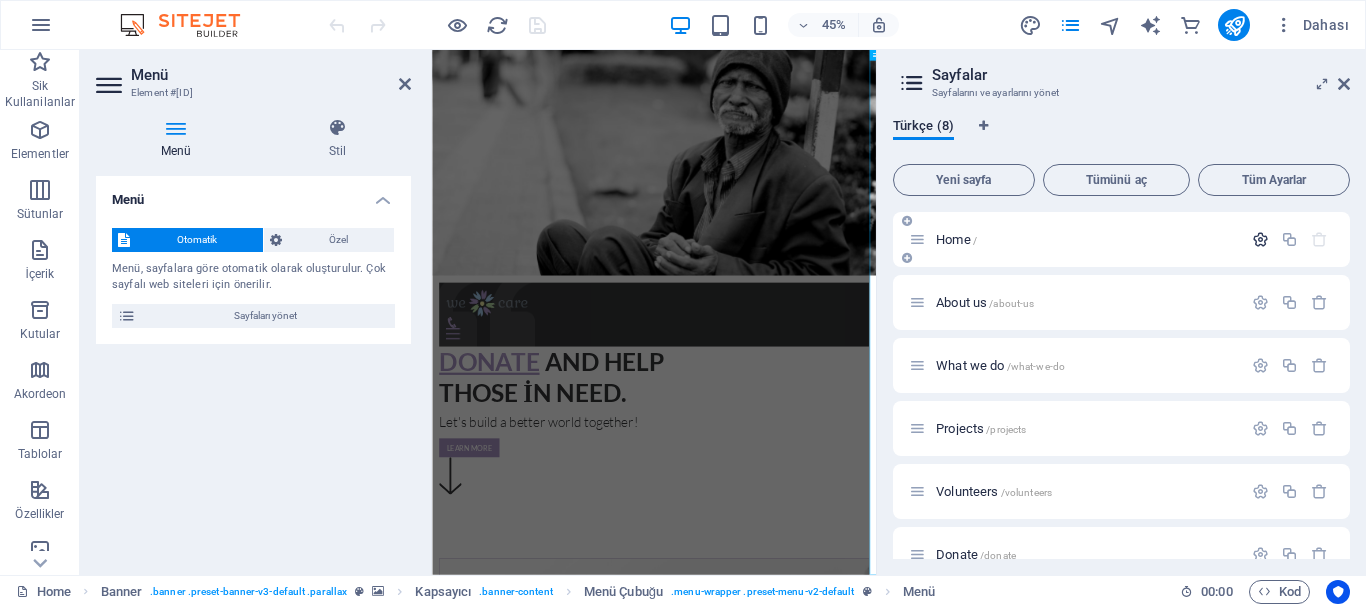 click at bounding box center (1260, 239) 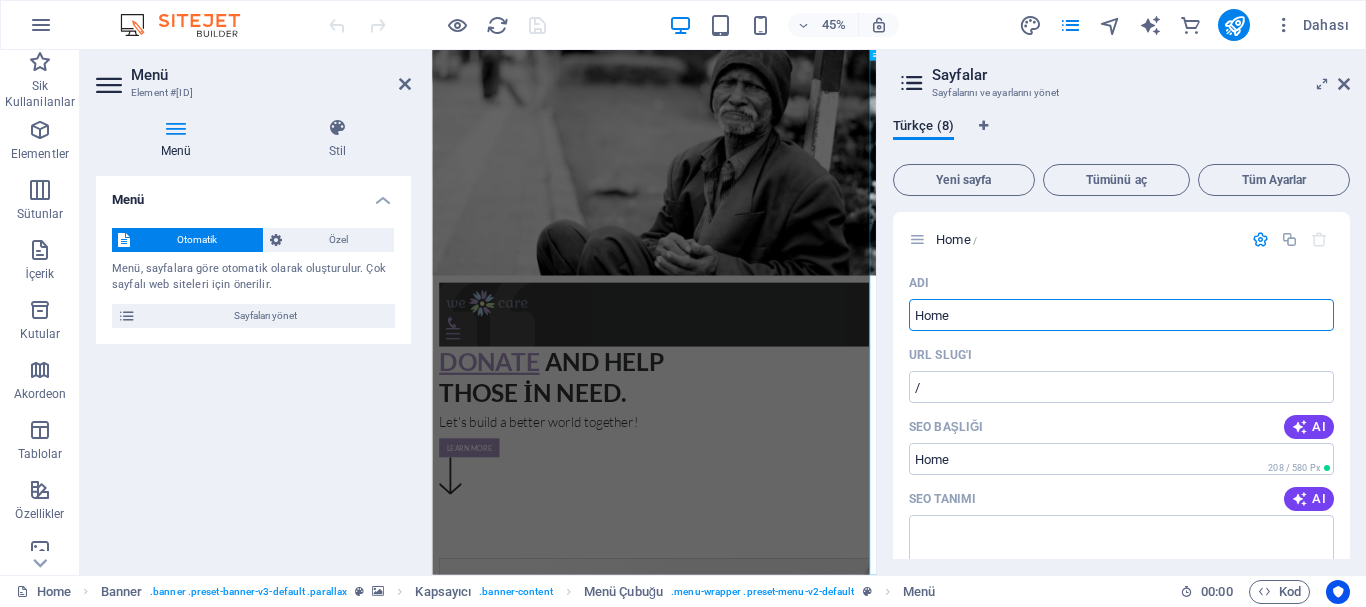 drag, startPoint x: 1395, startPoint y: 367, endPoint x: 1234, endPoint y: 641, distance: 317.80026 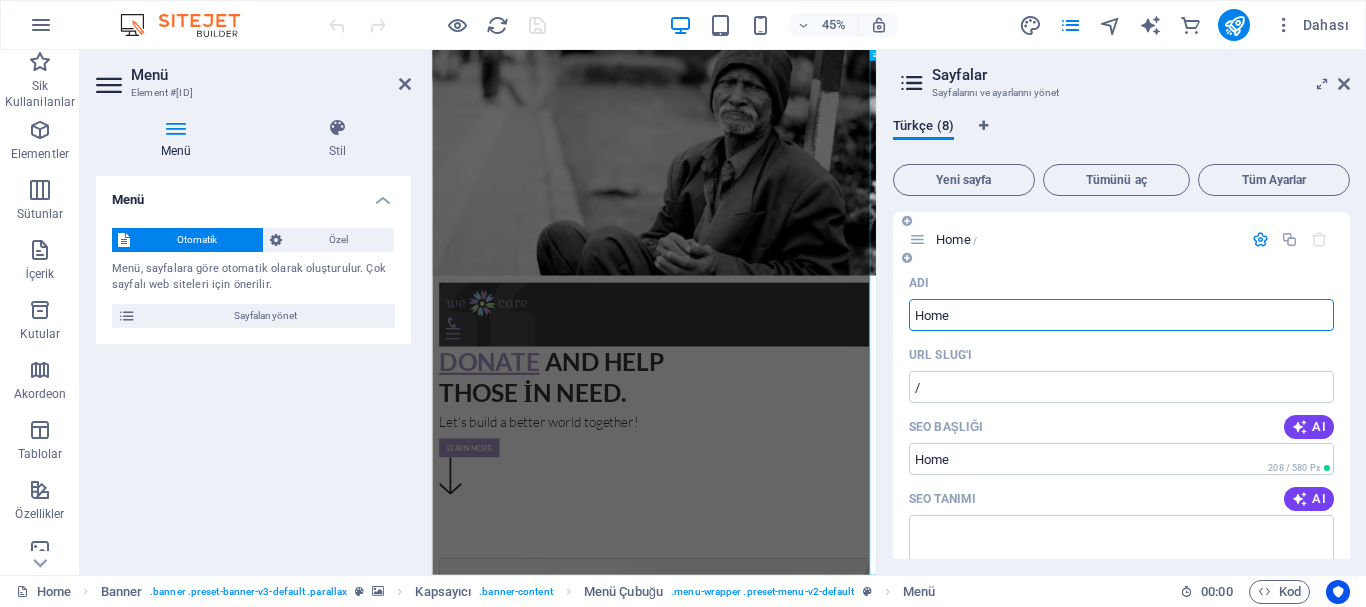 drag, startPoint x: 965, startPoint y: 314, endPoint x: 899, endPoint y: 318, distance: 66.1211 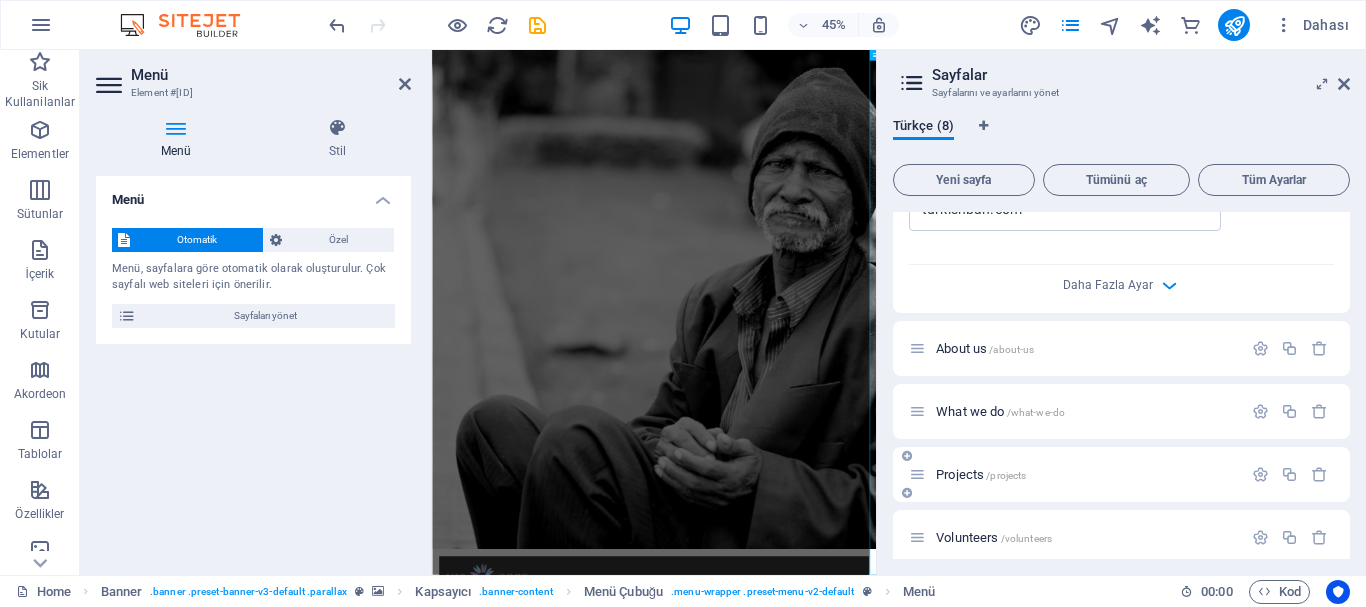scroll, scrollTop: 700, scrollLeft: 0, axis: vertical 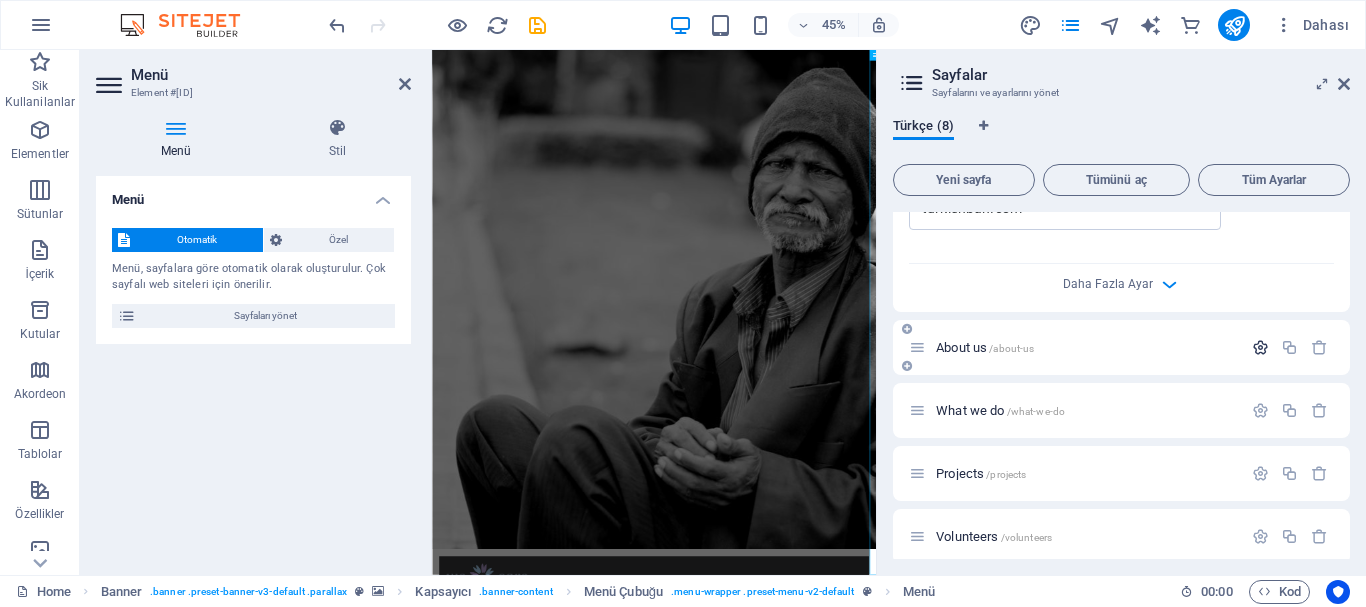 type on "Anasayfa" 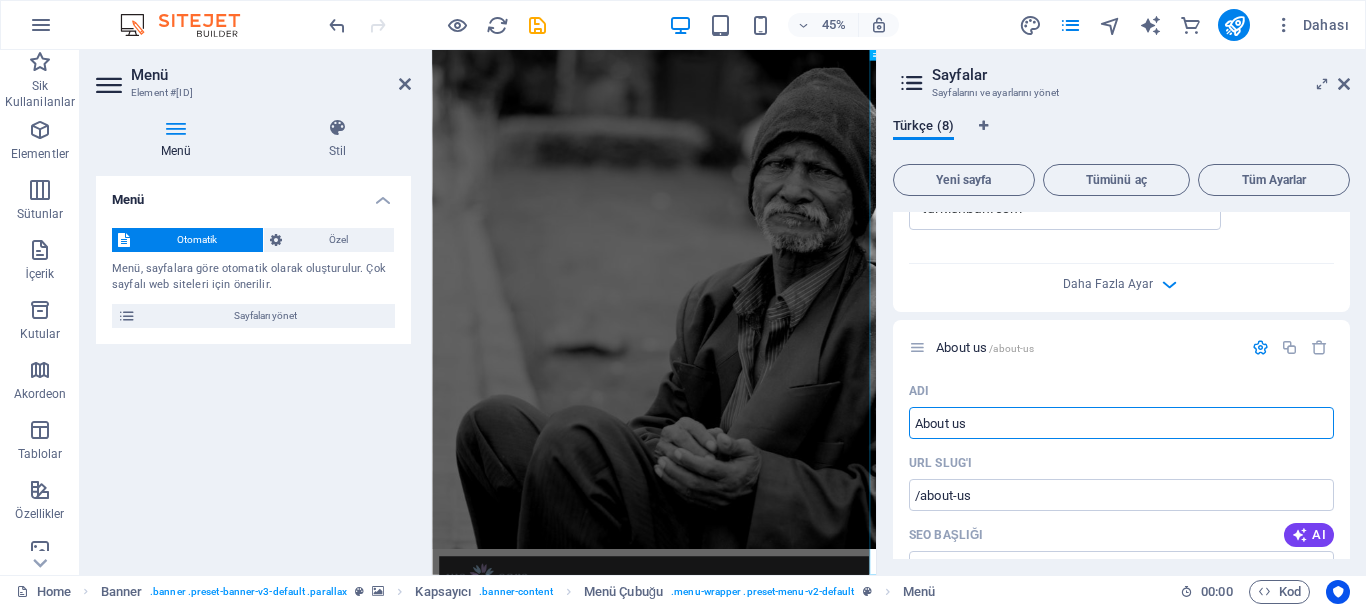 drag, startPoint x: 939, startPoint y: 423, endPoint x: 891, endPoint y: 420, distance: 48.09366 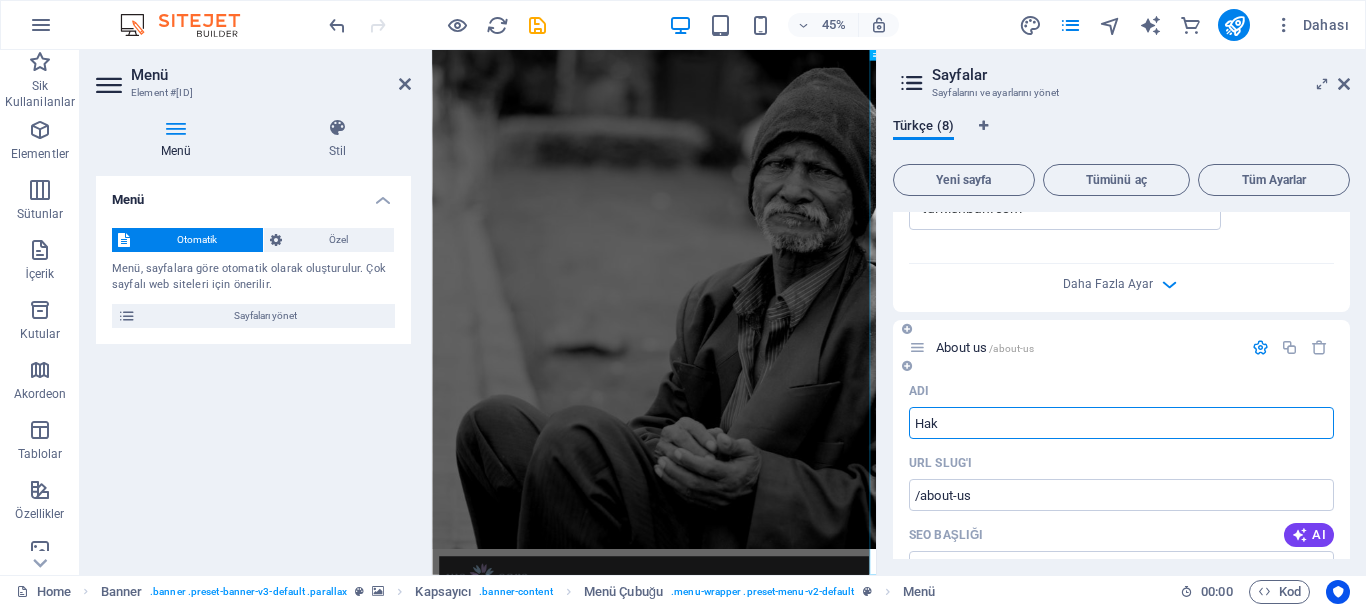 type on "Hakk" 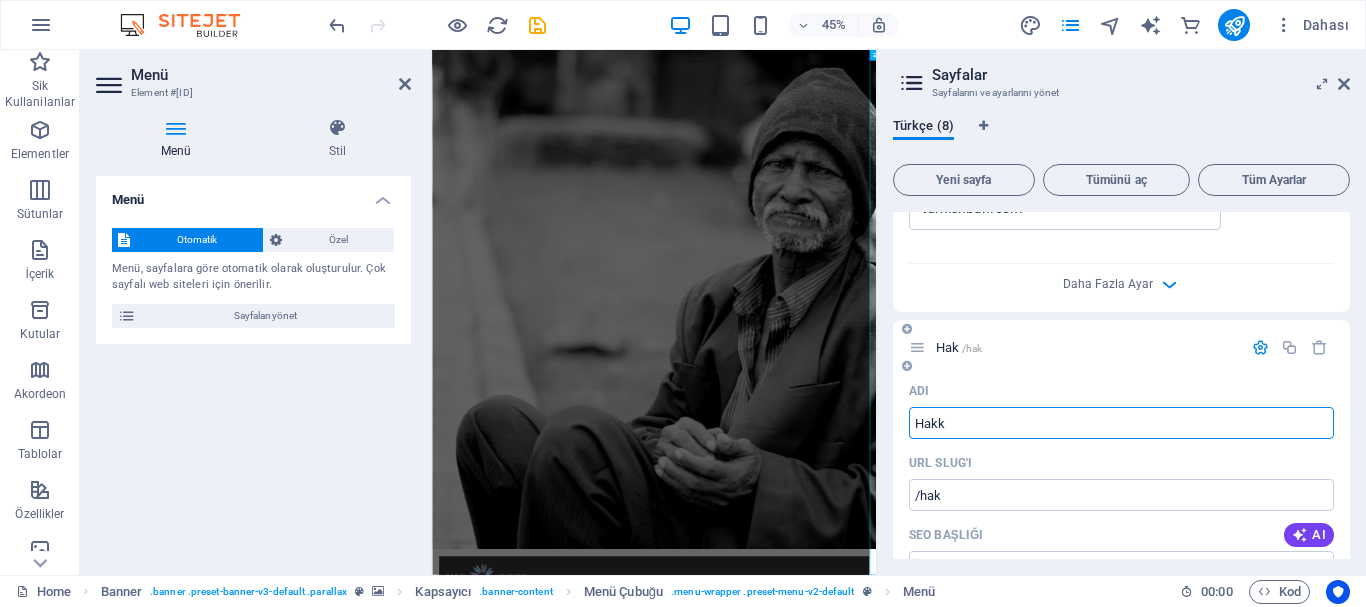 type on "/hak" 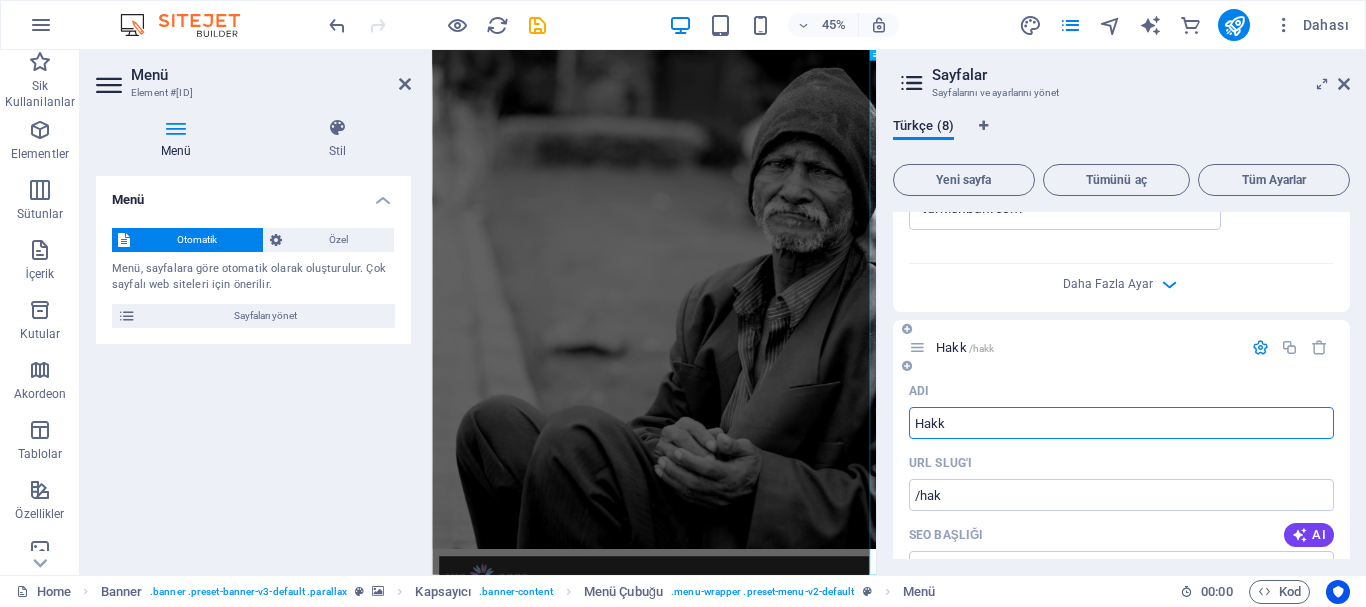 type on "Hakk" 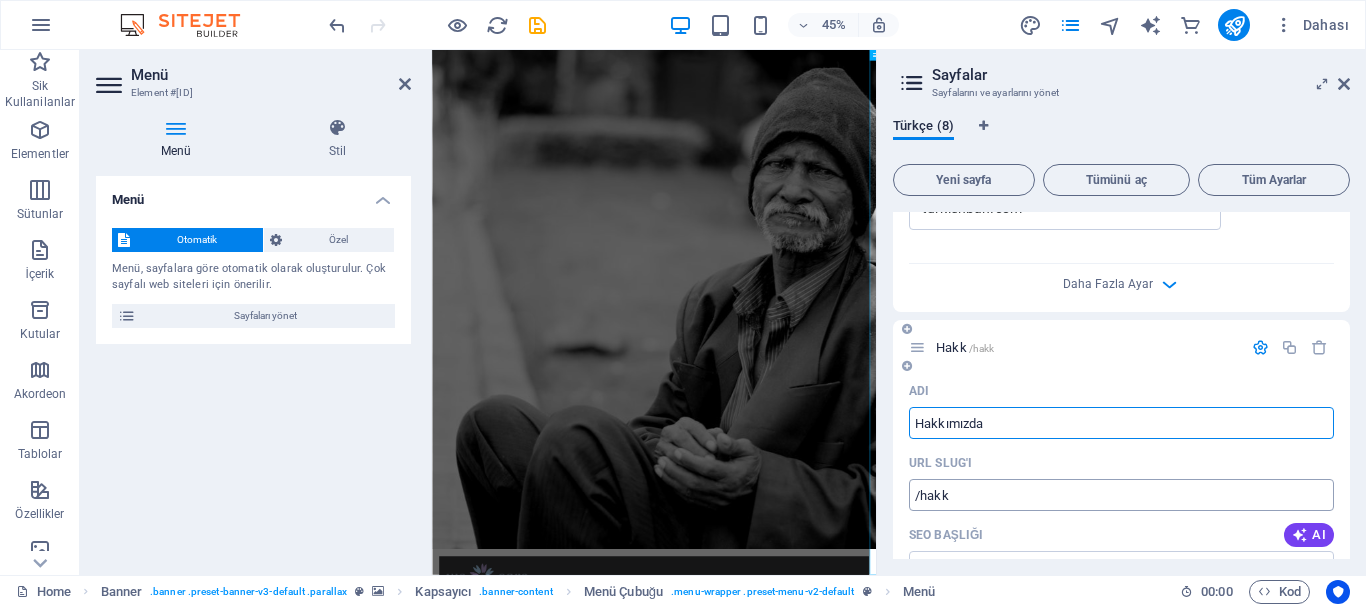 type on "Hakkımızda" 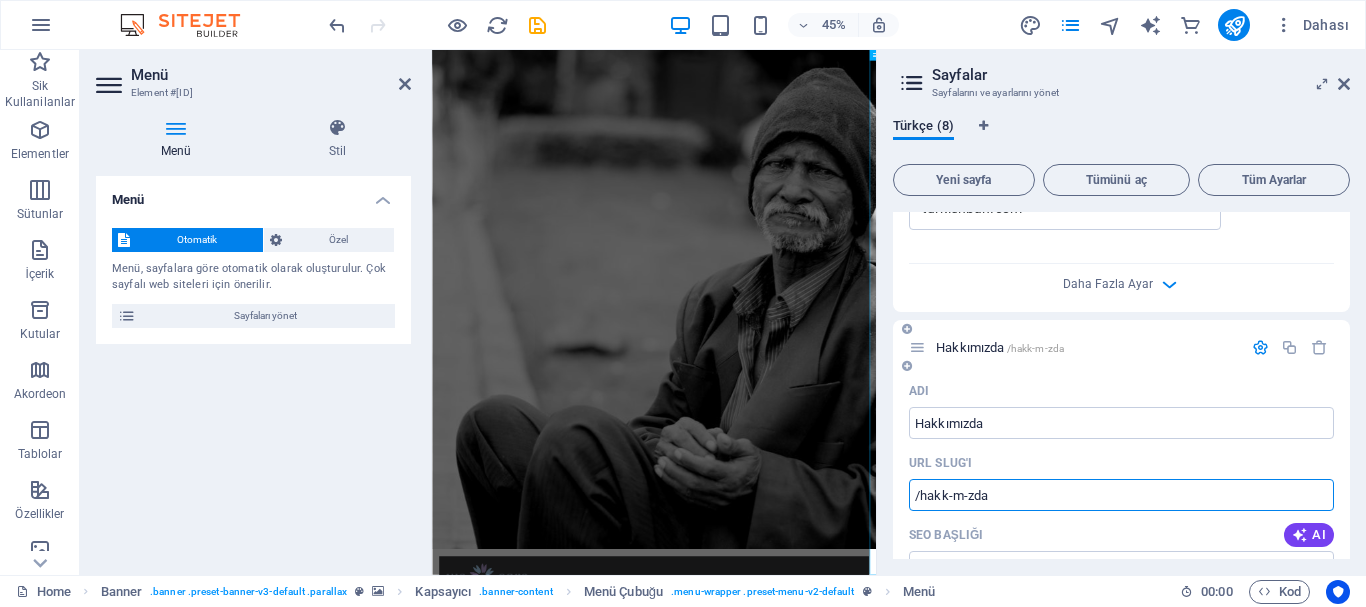 drag, startPoint x: 947, startPoint y: 496, endPoint x: 1078, endPoint y: 494, distance: 131.01526 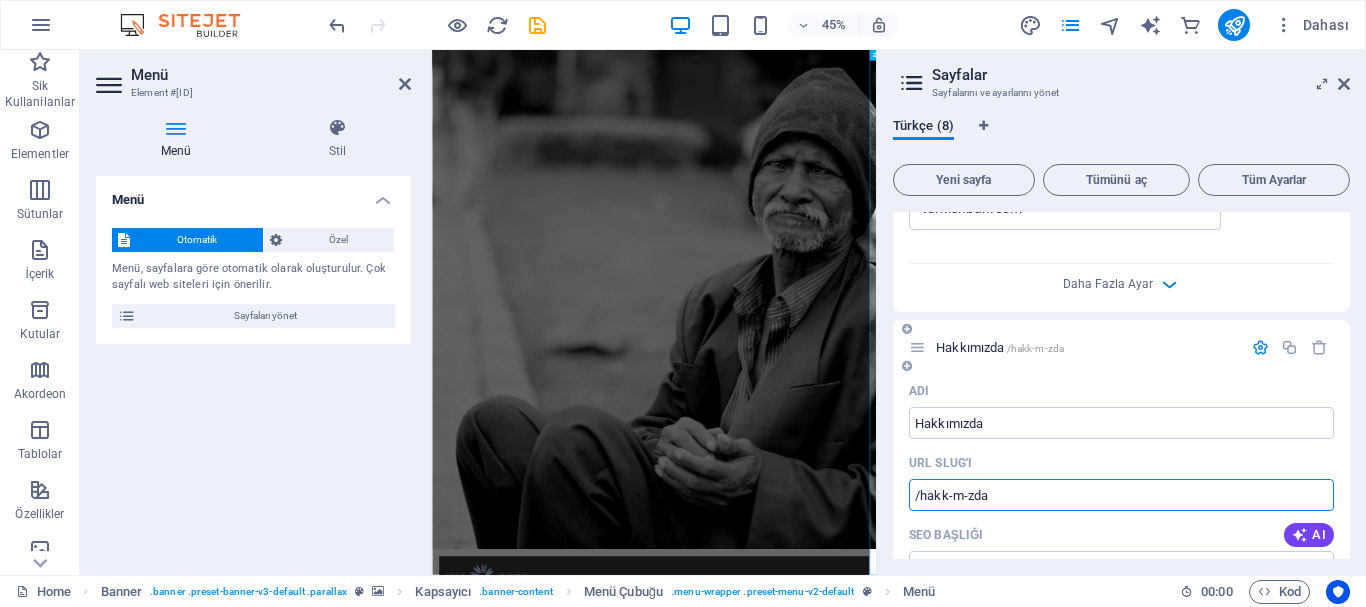 click on "/hakk-m-zda" at bounding box center (1121, 495) 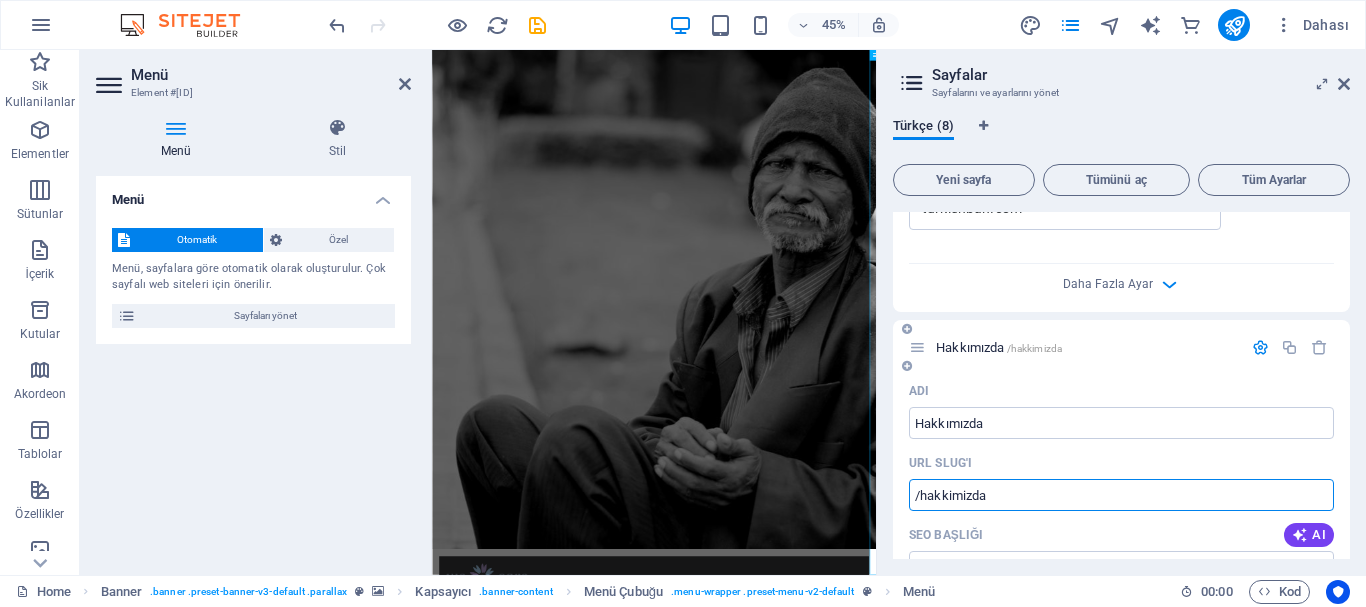 type on "/hakkimizda" 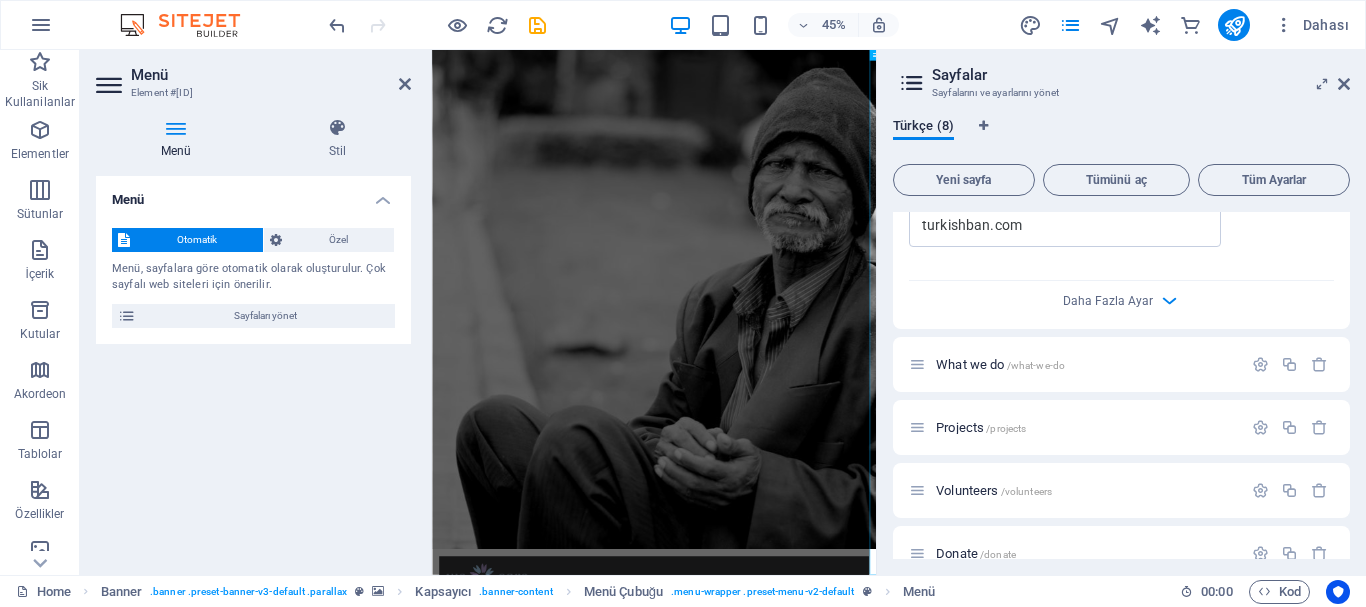 scroll, scrollTop: 1500, scrollLeft: 0, axis: vertical 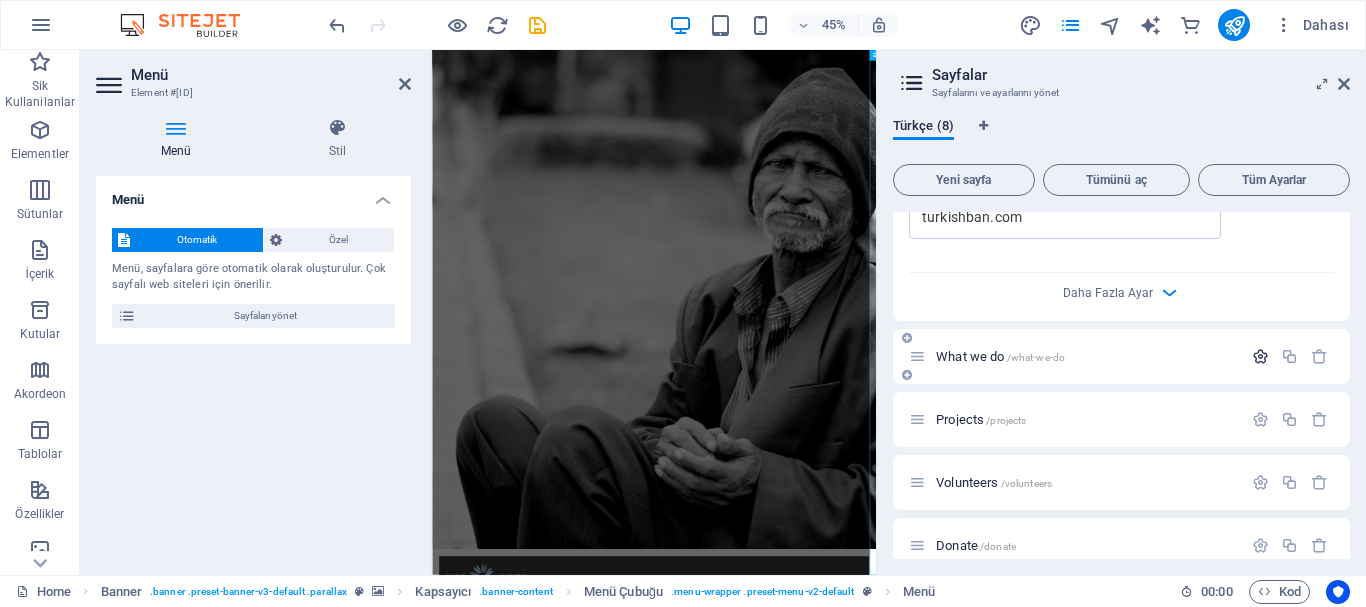 click at bounding box center (1260, 356) 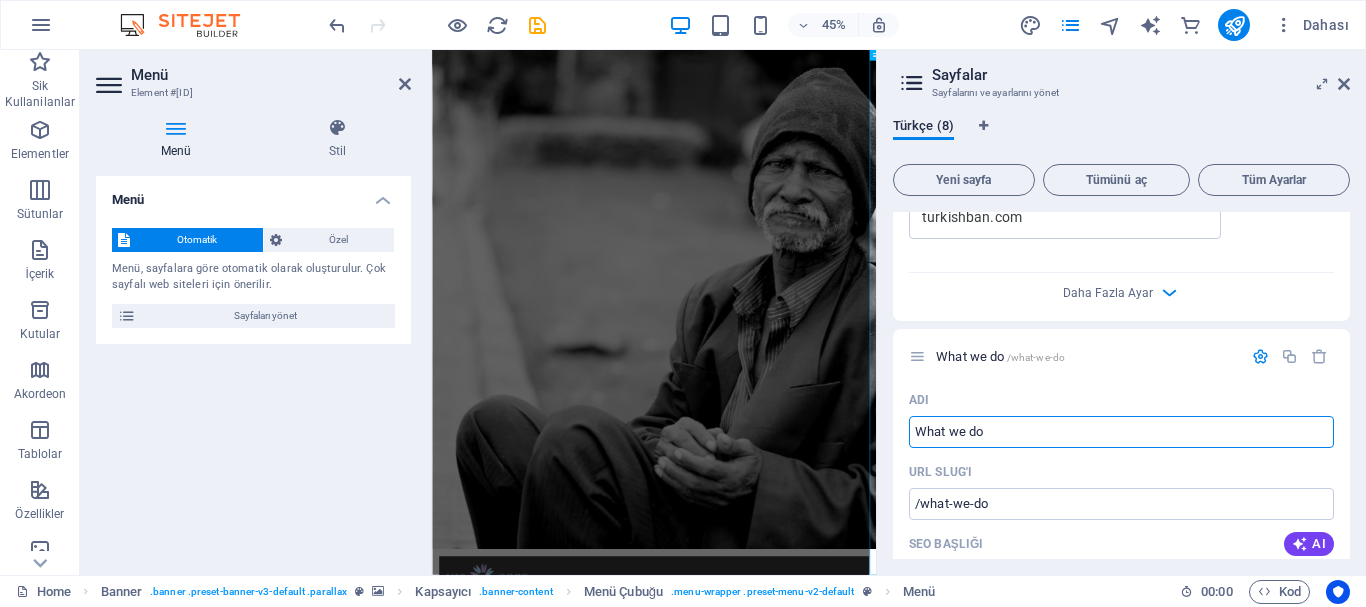 drag, startPoint x: 1011, startPoint y: 429, endPoint x: 880, endPoint y: 432, distance: 131.03435 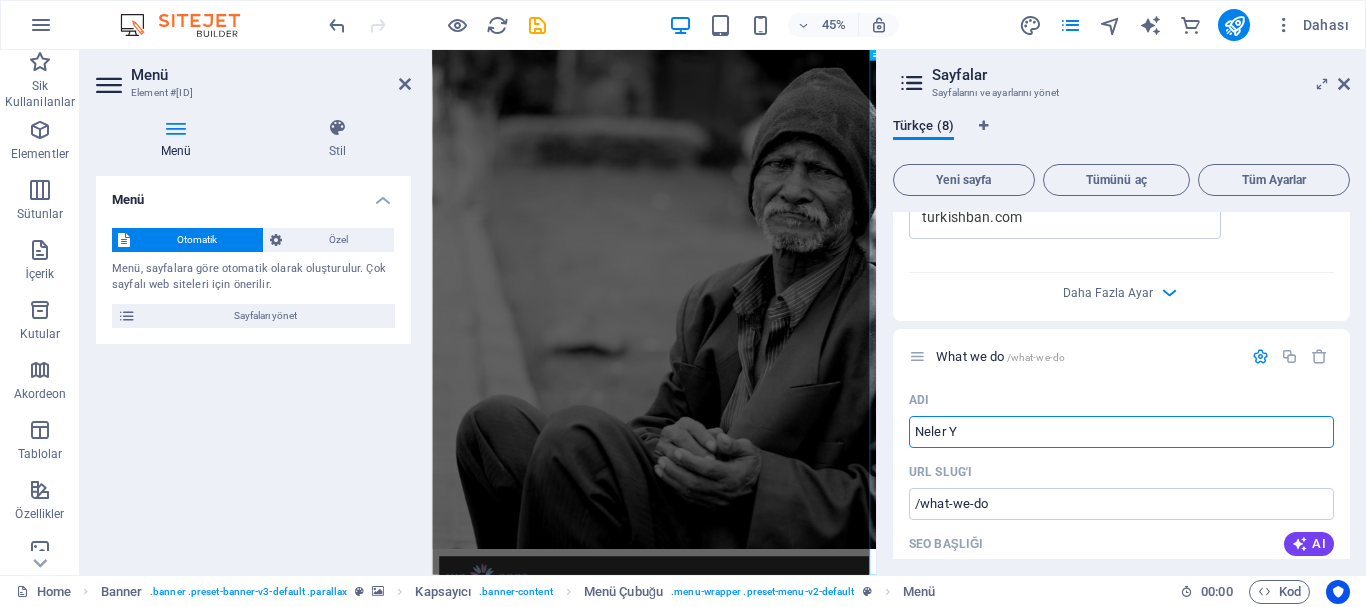 type on "Neler Ya" 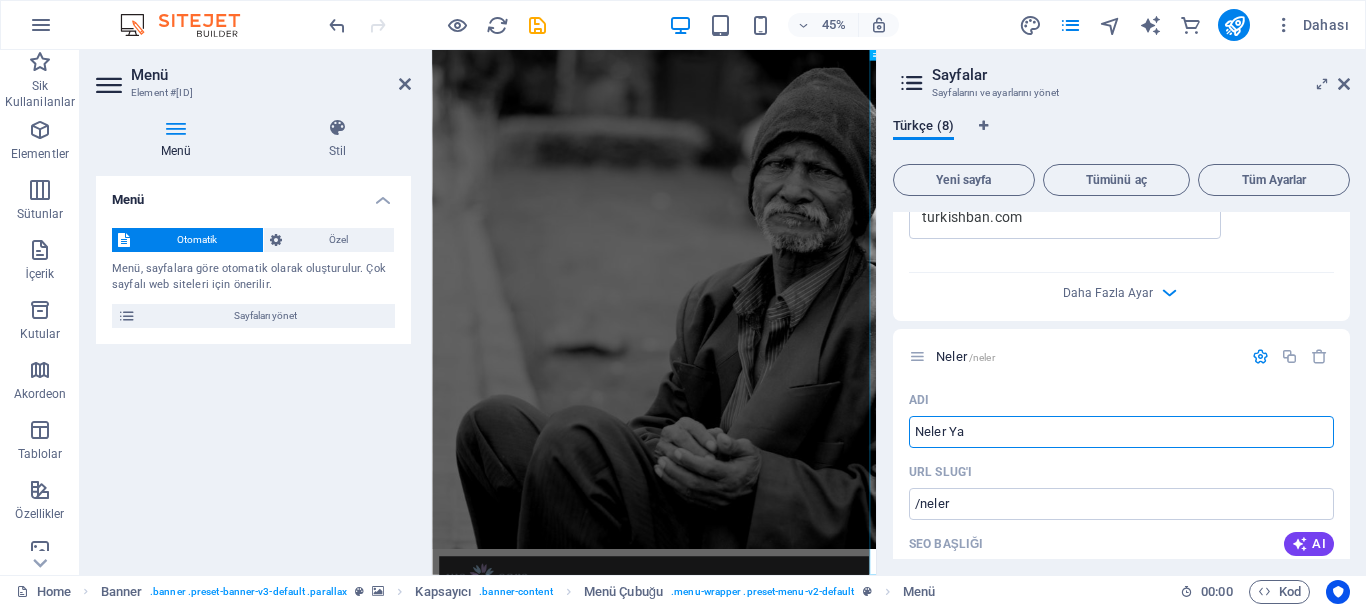 type on "/neler" 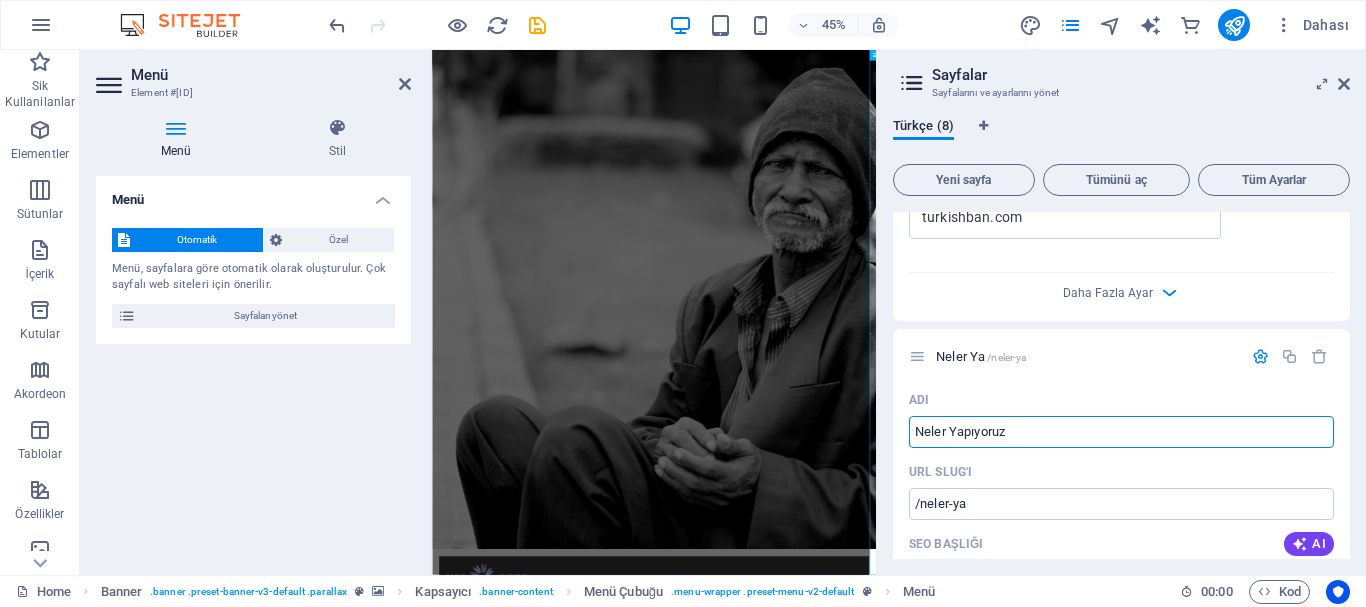 type on "Neler Yapıyoruz?" 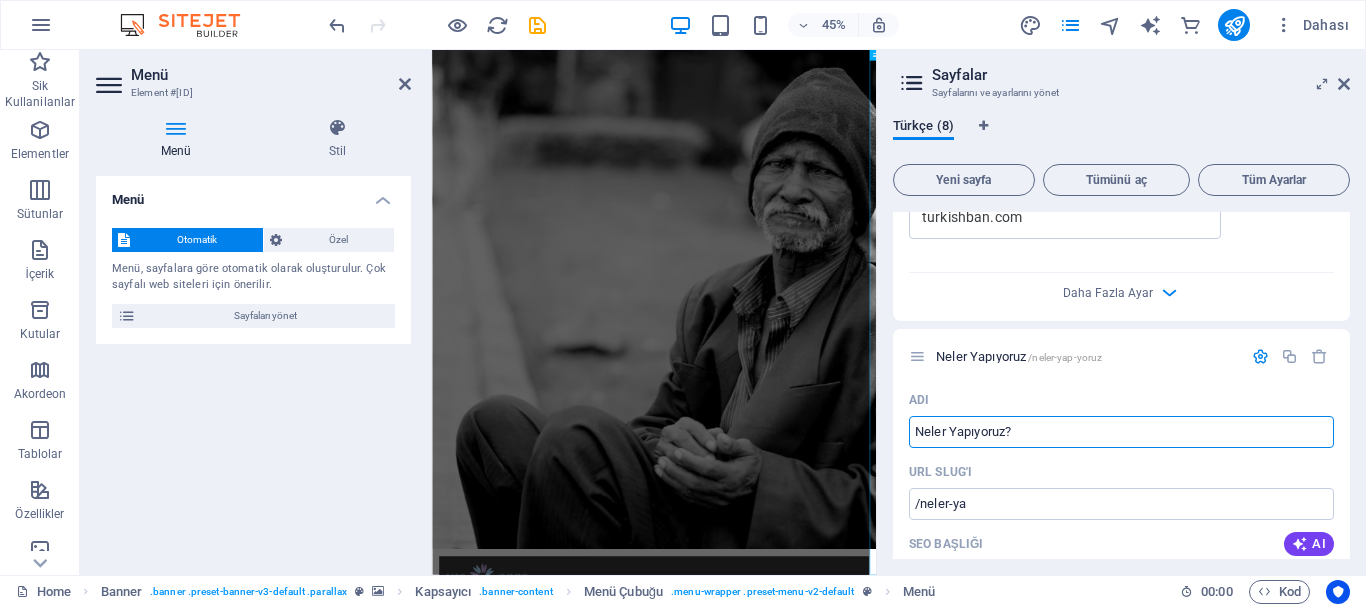 type on "/neler-yap-yoruz" 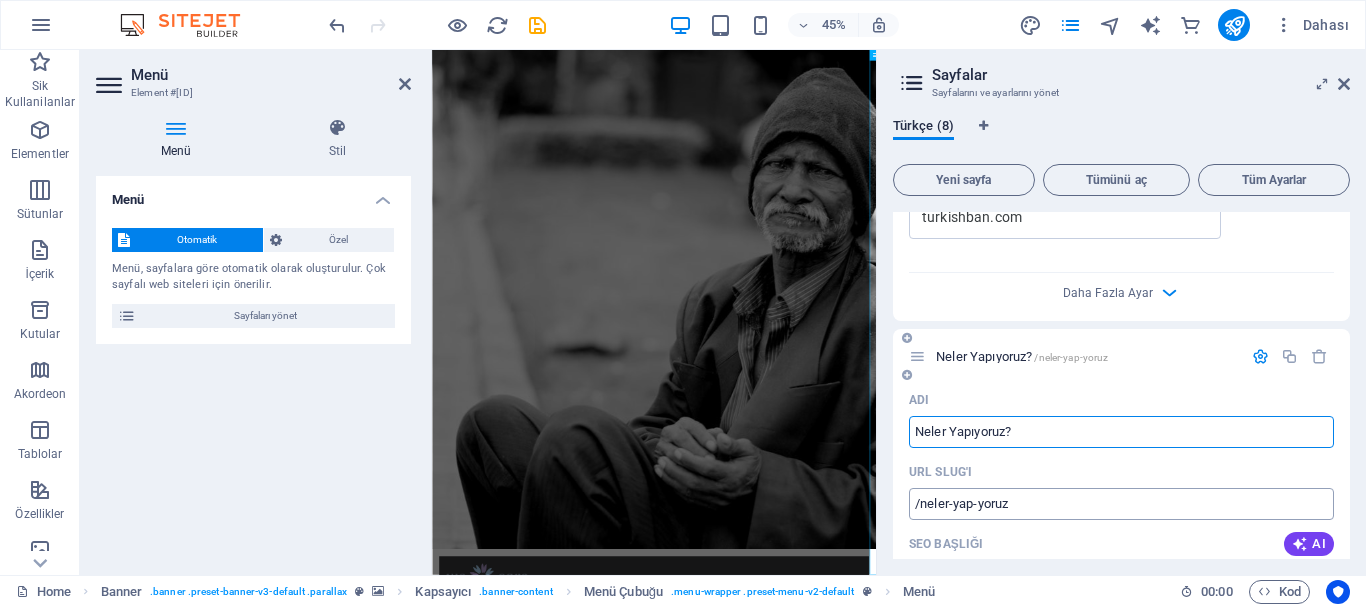 type on "Neler Yapıyoruz?" 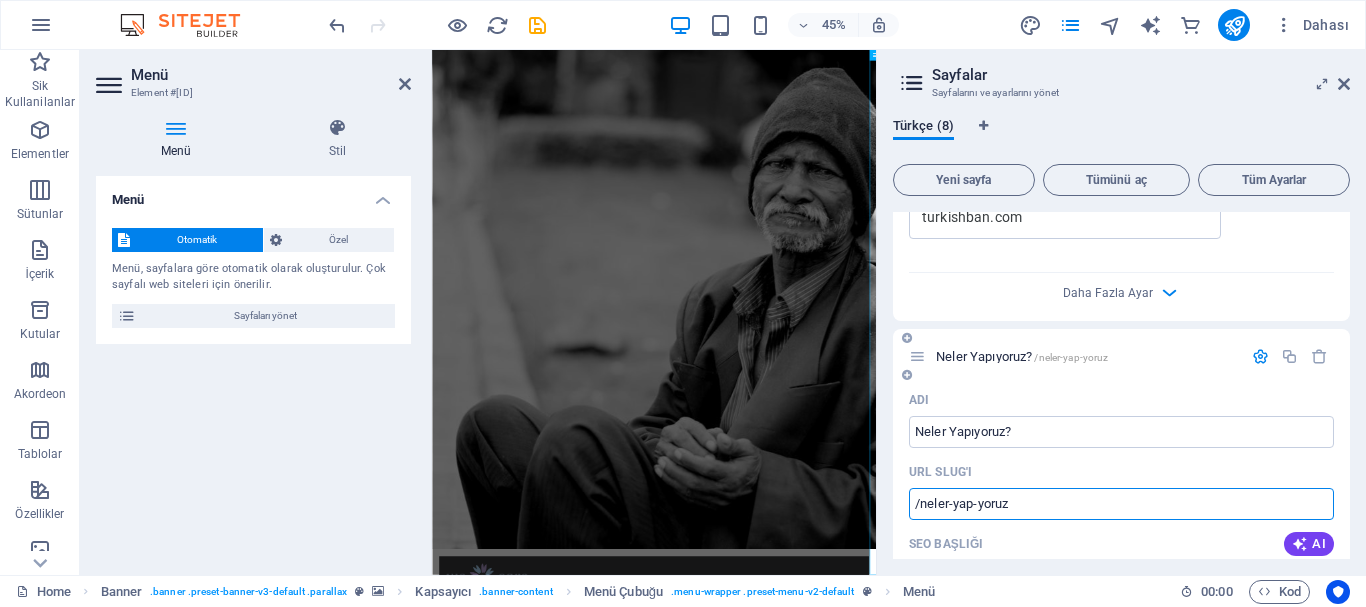 click on "/neler-yap-yoruz" at bounding box center [1121, 504] 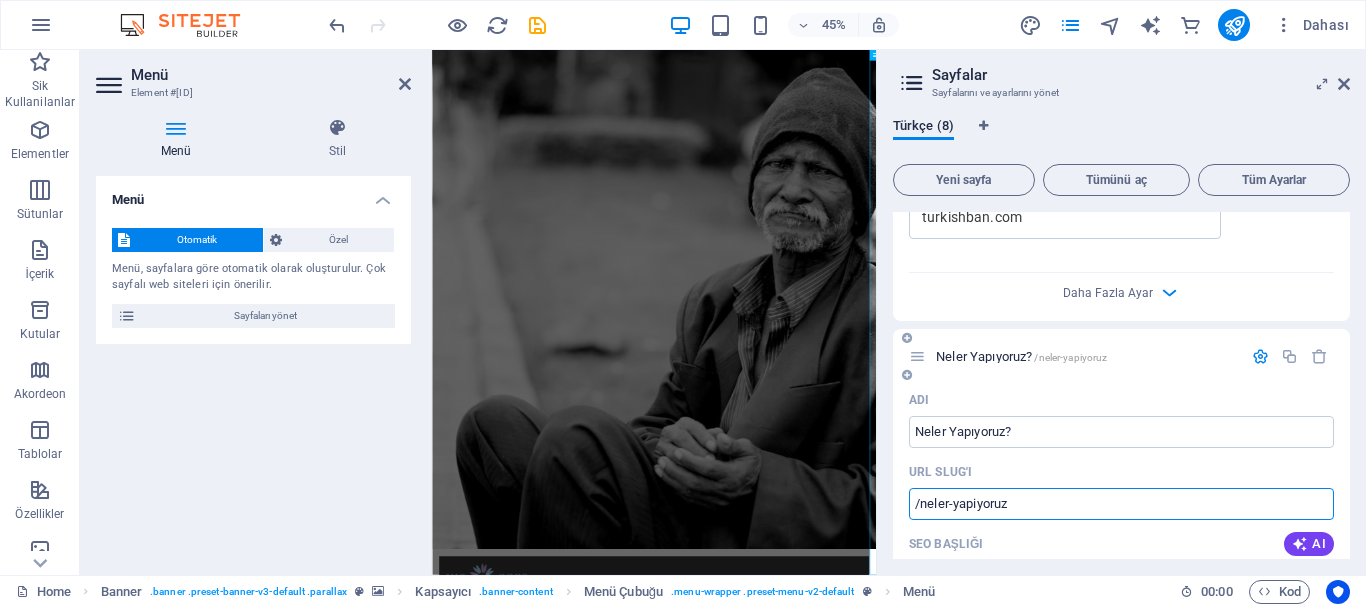 click on "/neler-yapiyoruz" at bounding box center [1121, 504] 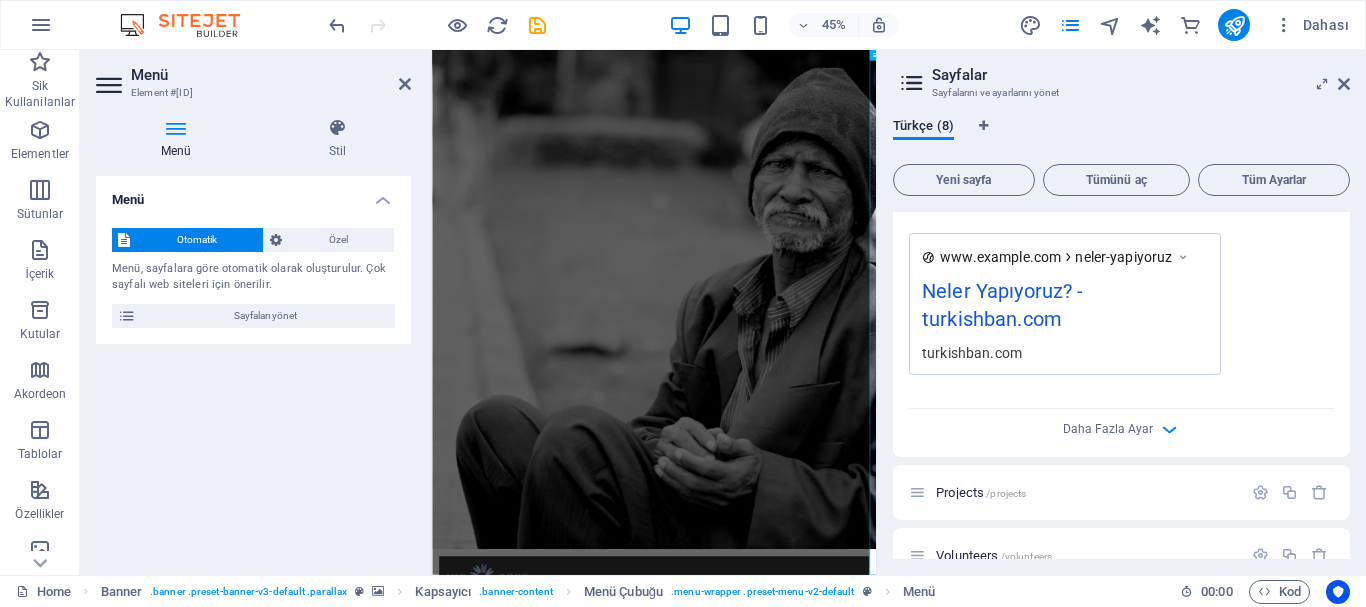 scroll, scrollTop: 2300, scrollLeft: 0, axis: vertical 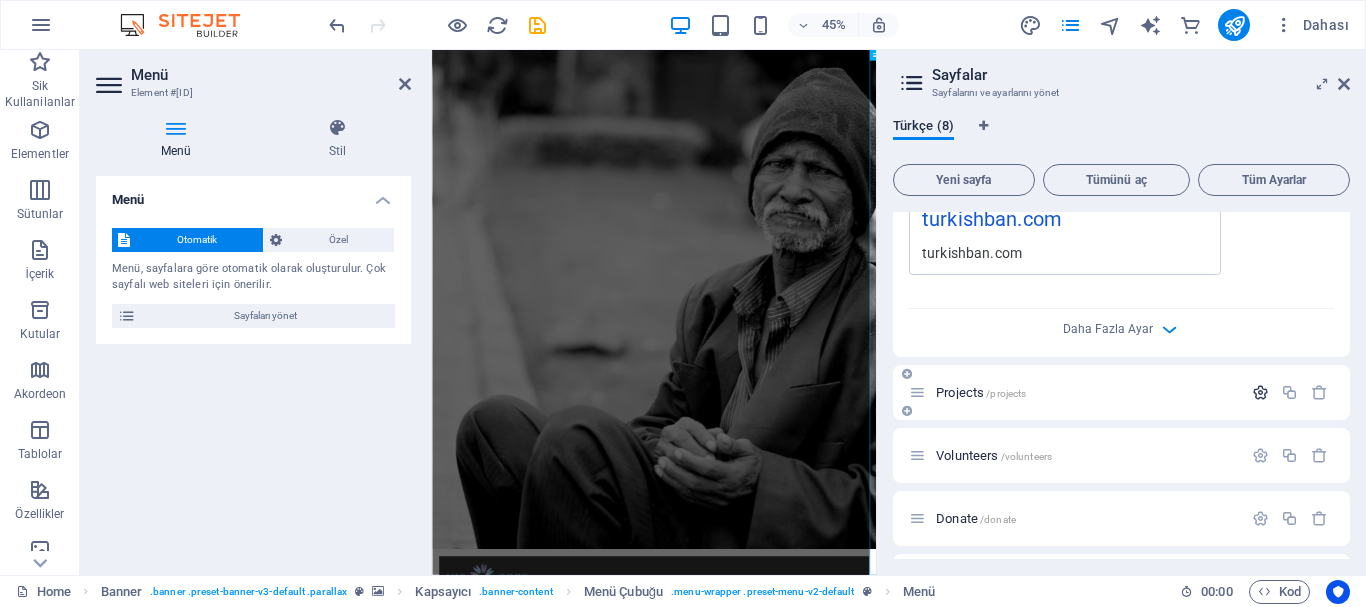 type on "/neler-yapiyoruz" 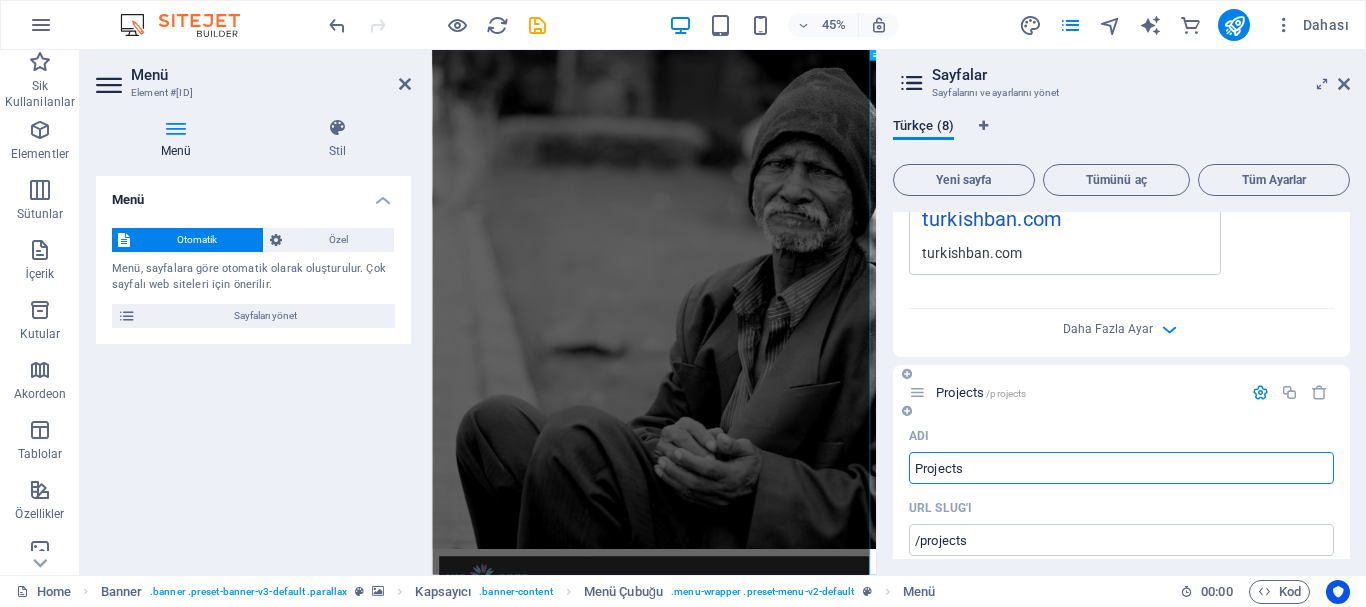 drag, startPoint x: 984, startPoint y: 465, endPoint x: 904, endPoint y: 466, distance: 80.00625 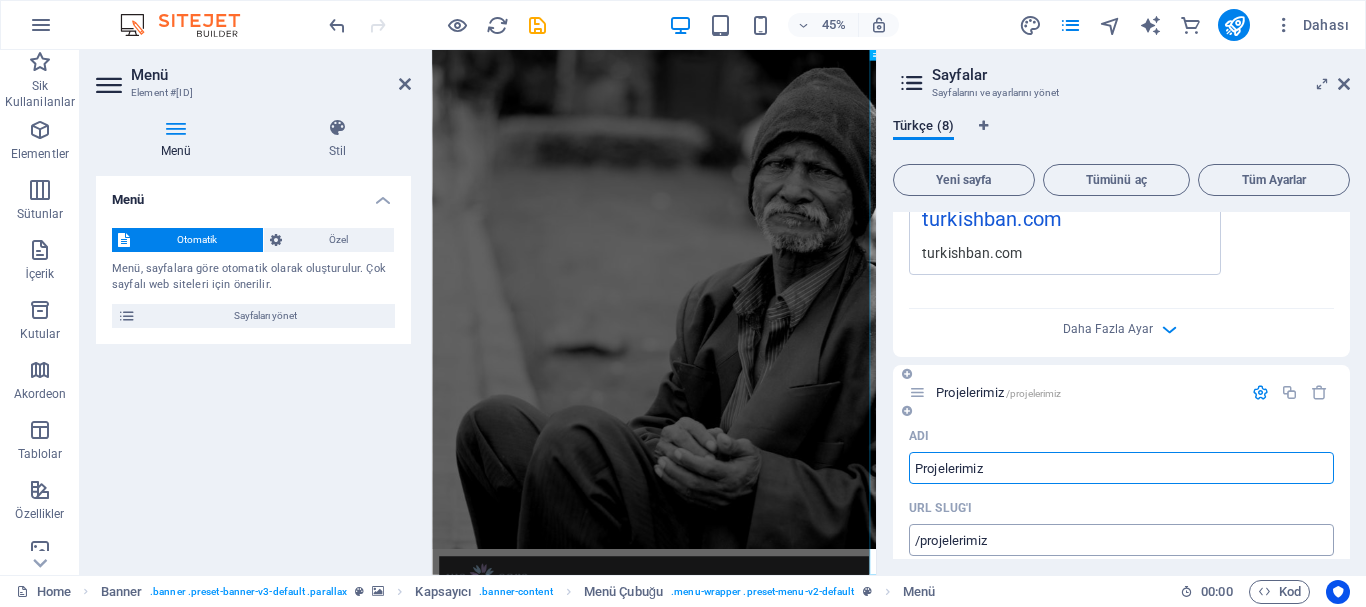 type on "Projelerimiz" 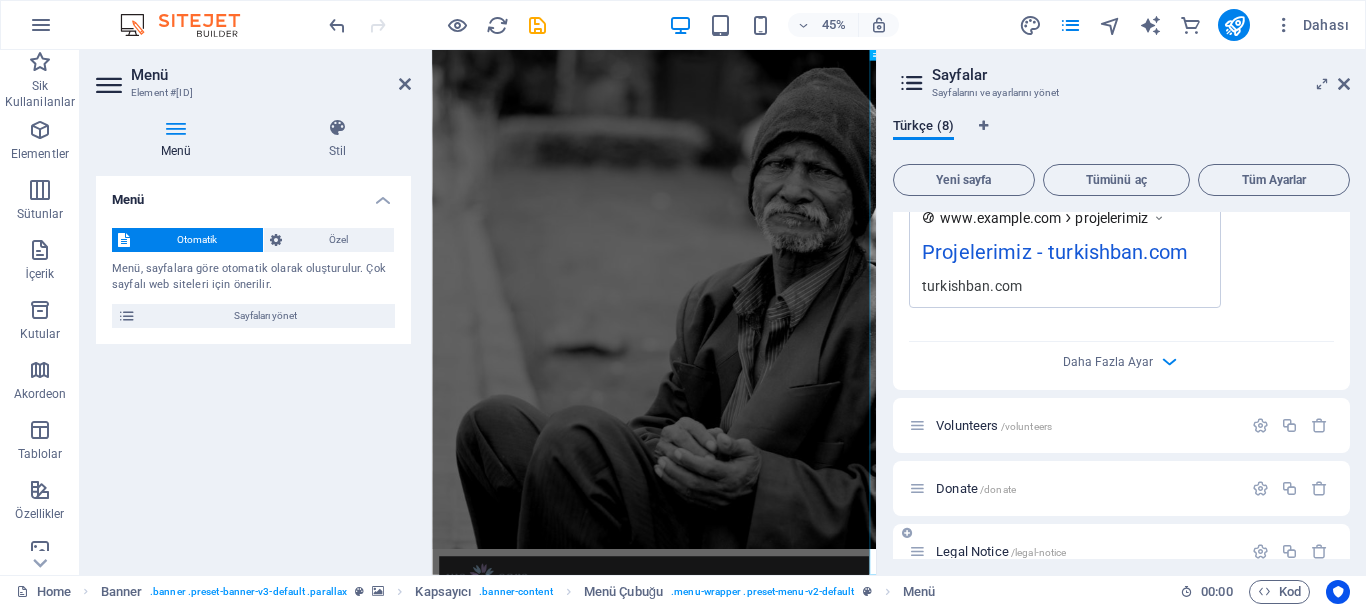scroll, scrollTop: 3167, scrollLeft: 0, axis: vertical 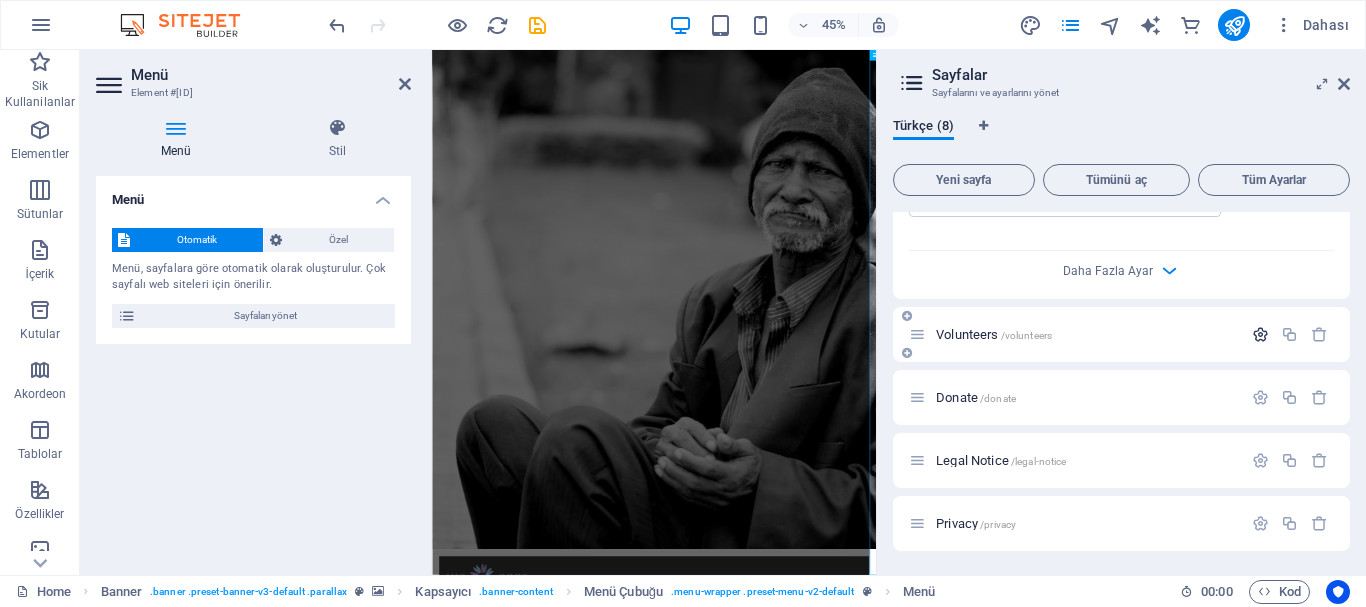 type on "Projelerimiz" 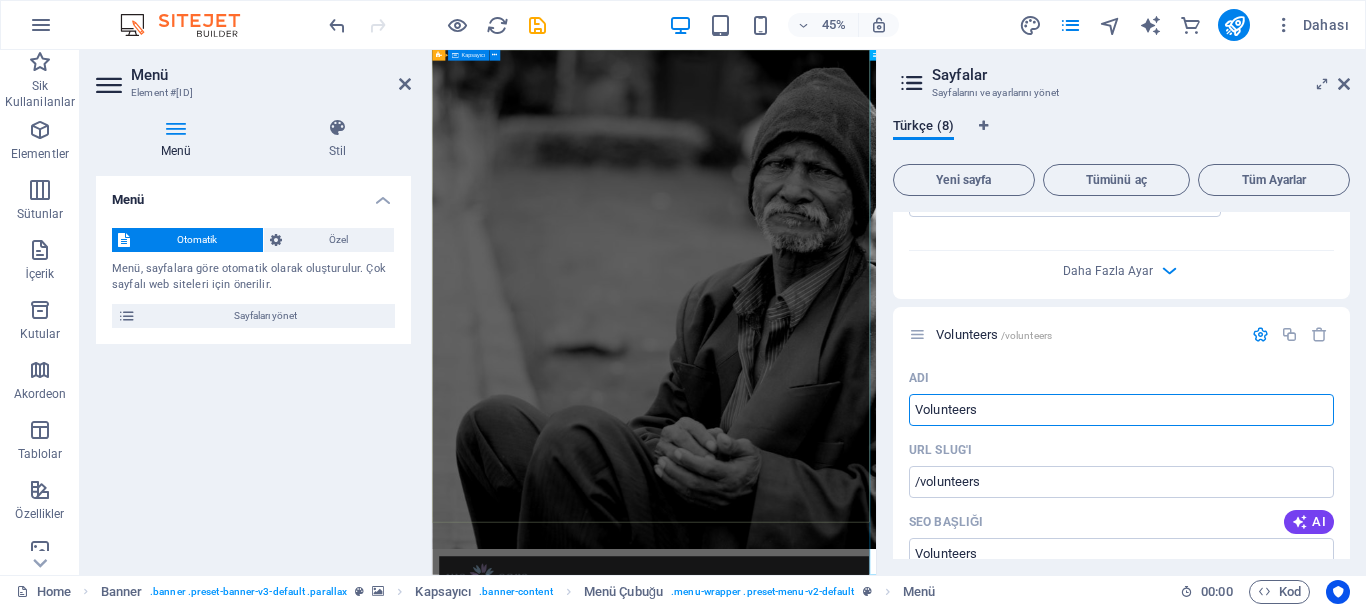 drag, startPoint x: 1446, startPoint y: 455, endPoint x: 1371, endPoint y: 838, distance: 390.27426 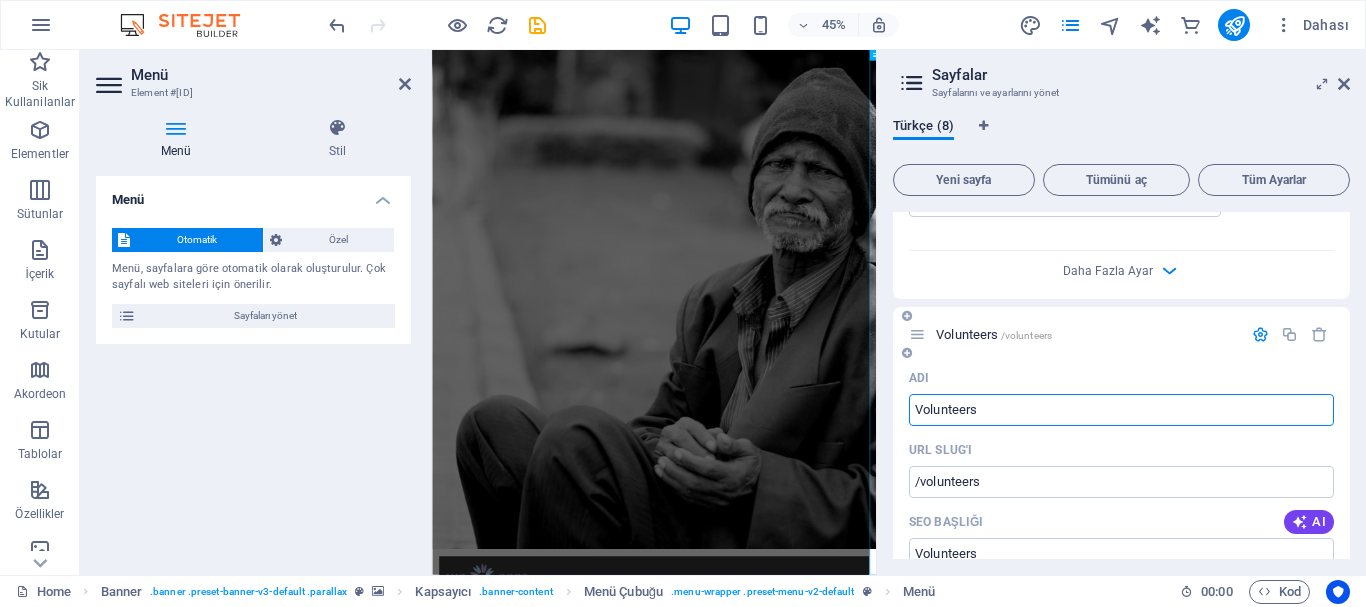 drag, startPoint x: 991, startPoint y: 408, endPoint x: 916, endPoint y: 408, distance: 75 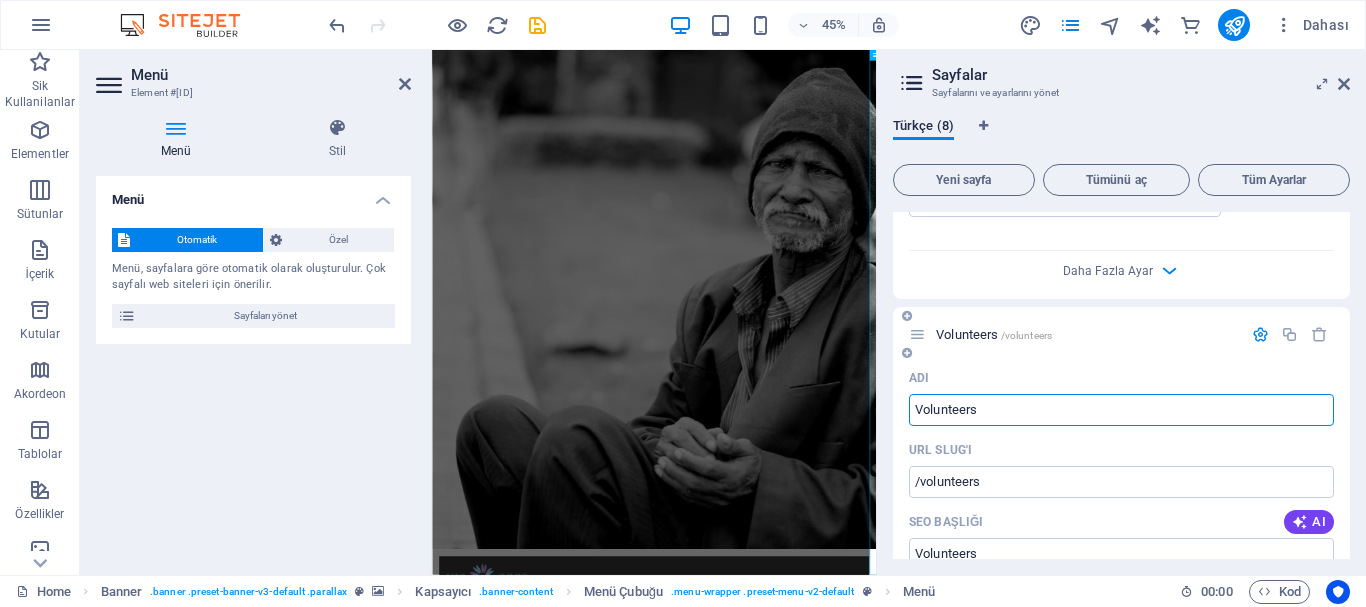 drag, startPoint x: 1021, startPoint y: 404, endPoint x: 916, endPoint y: 416, distance: 105.68349 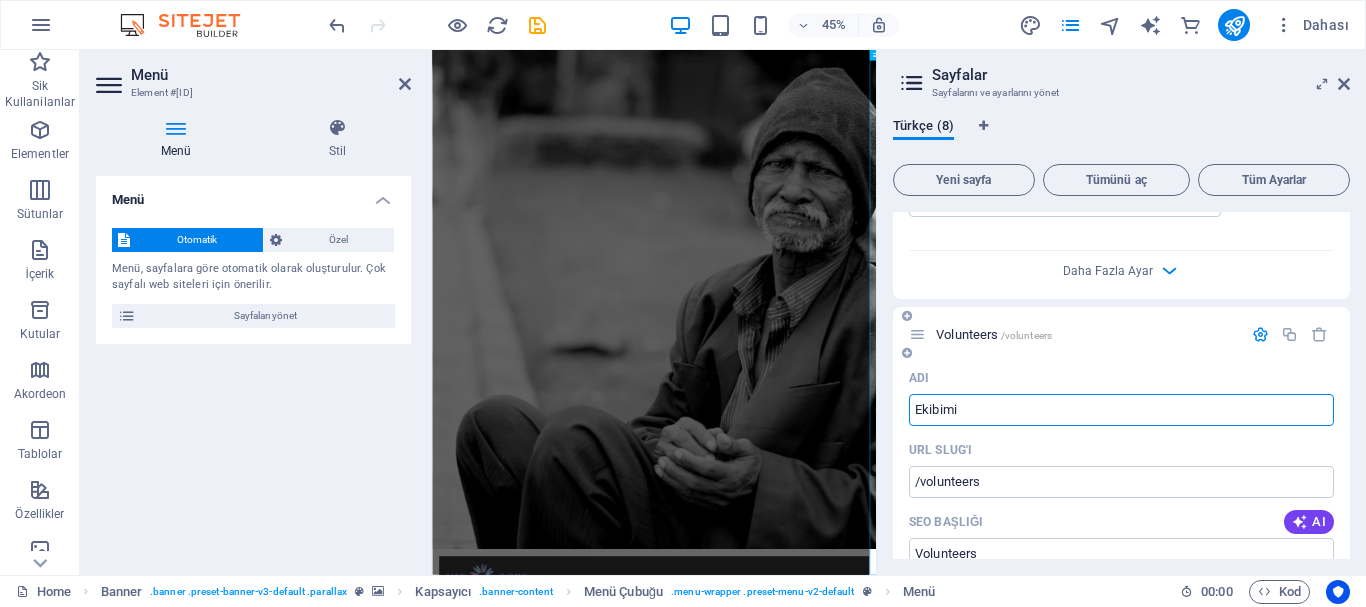 type on "Ekibimiz" 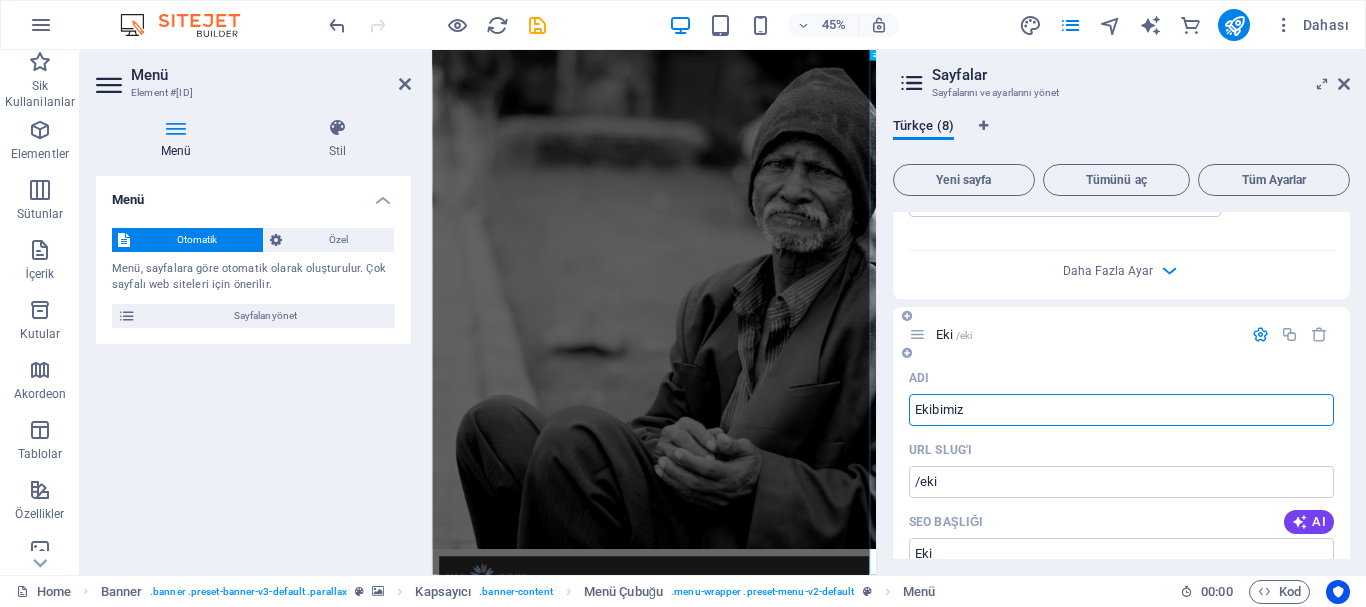type on "/eki" 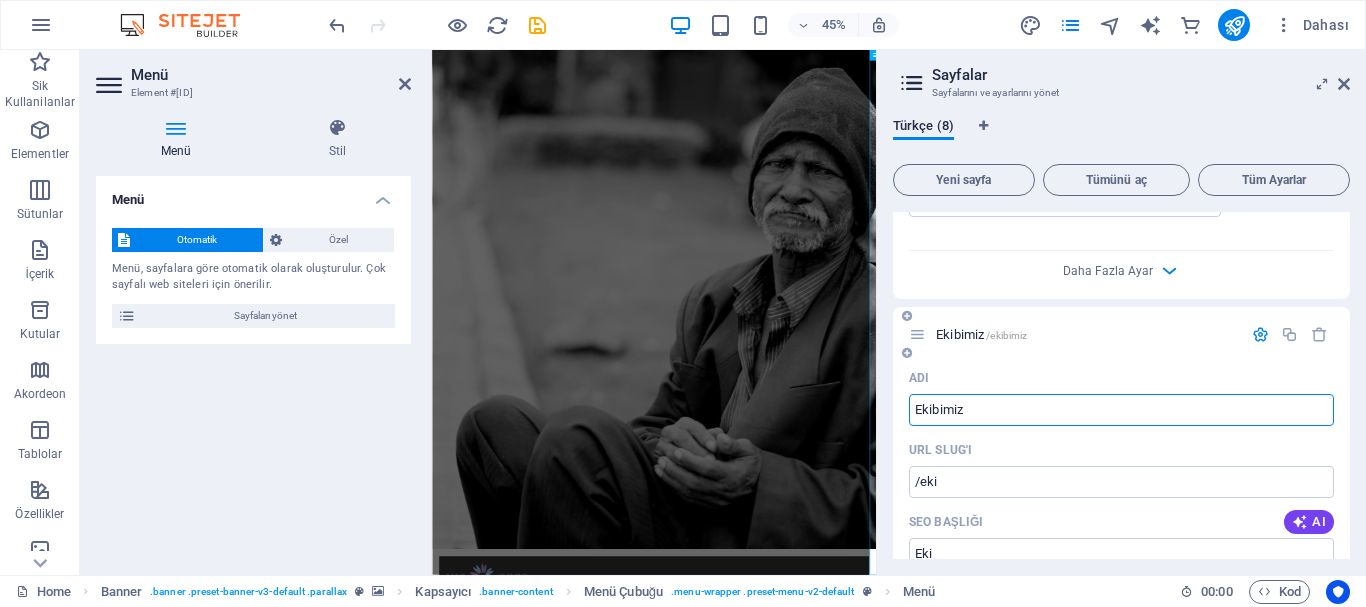type on "Ekibimiz" 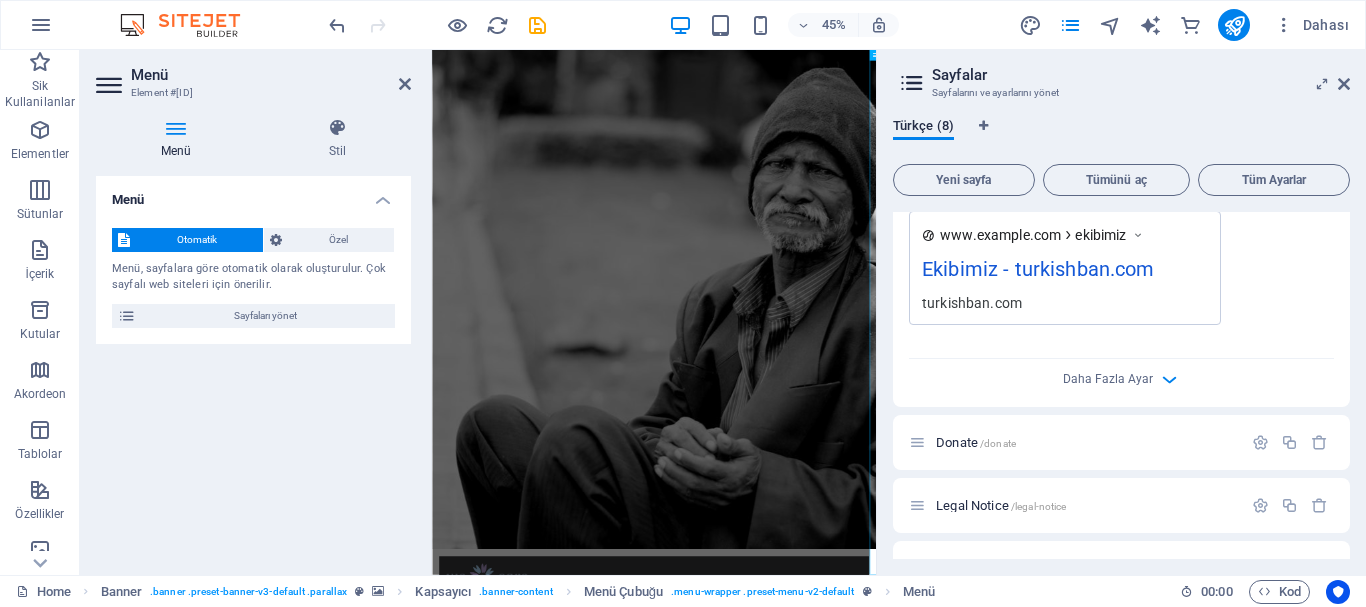scroll, scrollTop: 3912, scrollLeft: 0, axis: vertical 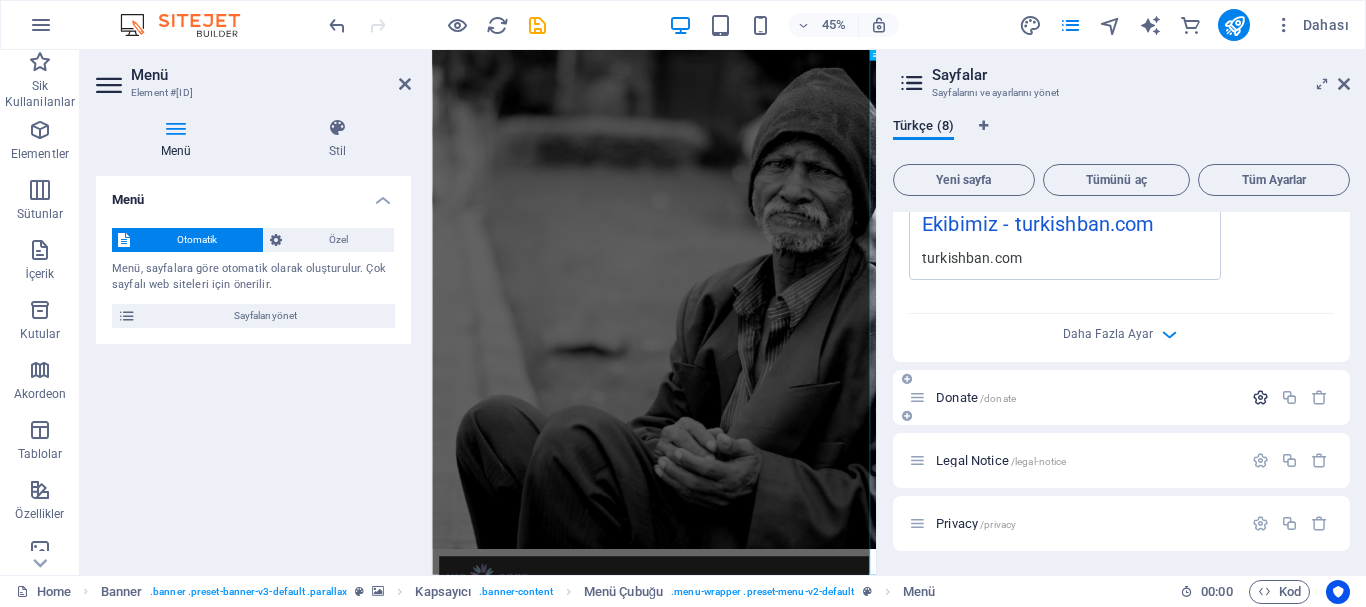 type on "Ekibimiz" 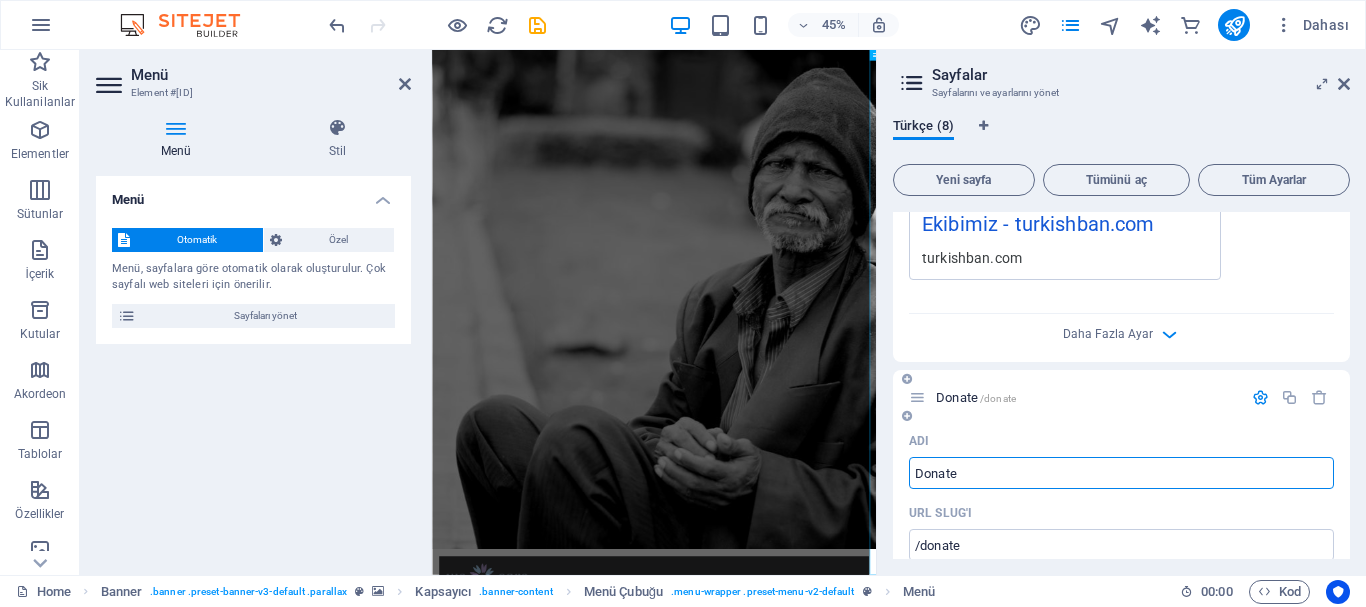 drag, startPoint x: 965, startPoint y: 471, endPoint x: 914, endPoint y: 472, distance: 51.009804 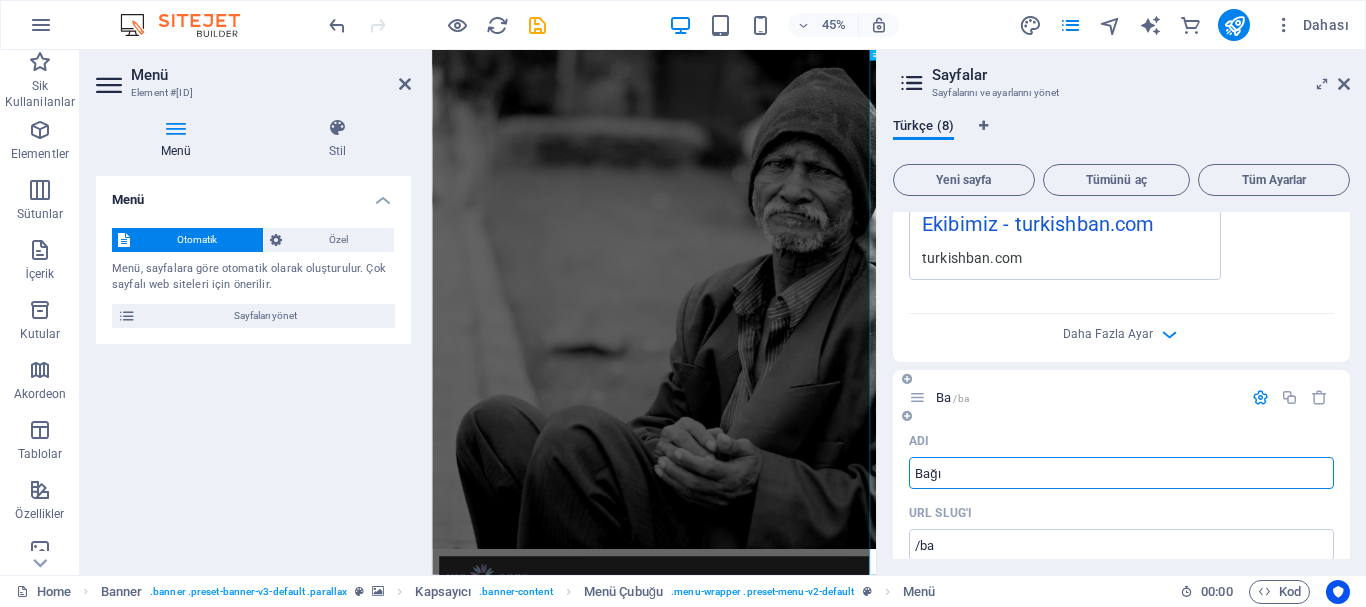 type on "Bağış" 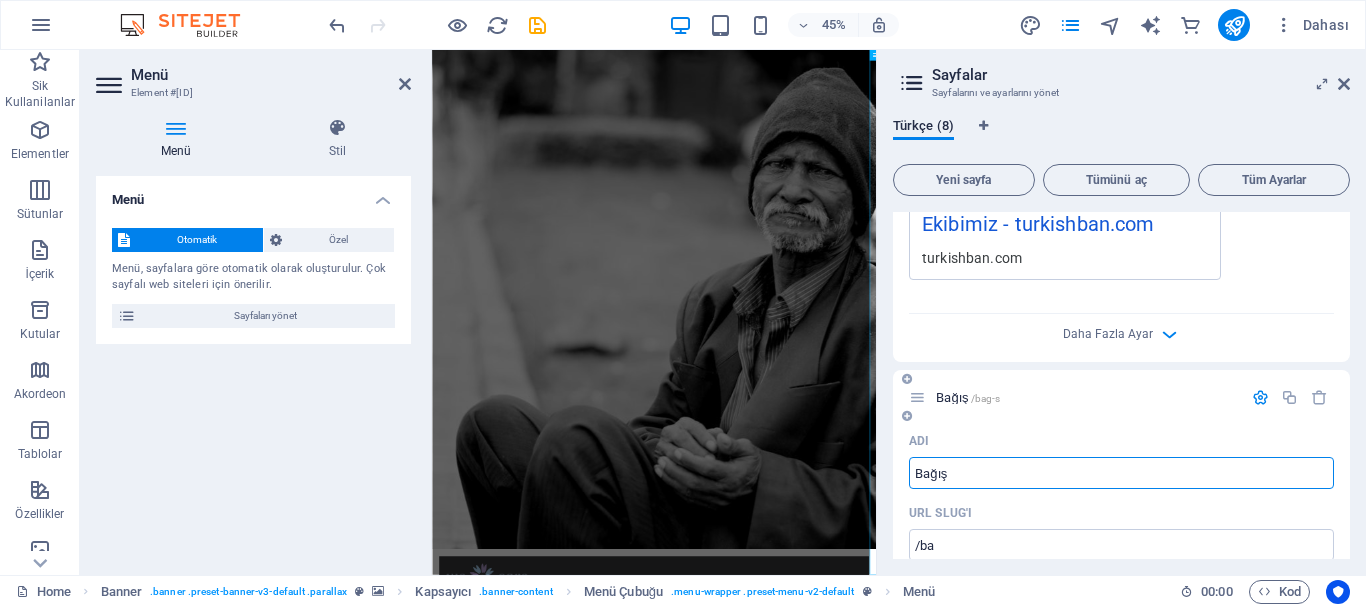 type on "Bağış" 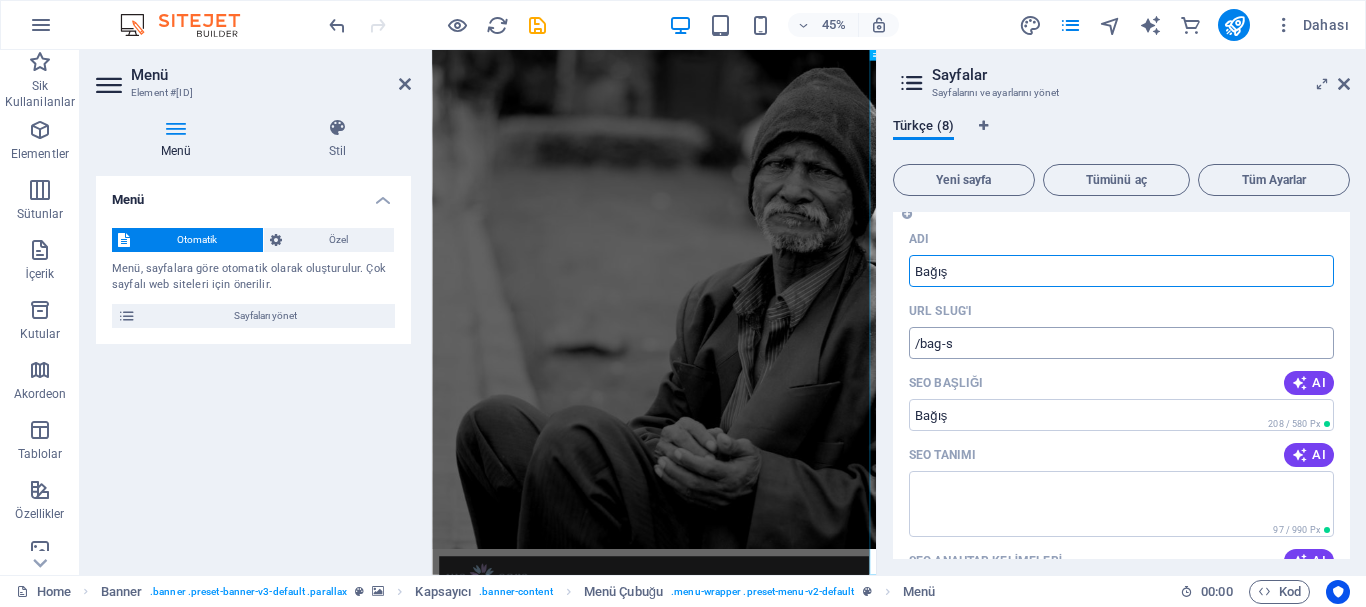 scroll, scrollTop: 4112, scrollLeft: 0, axis: vertical 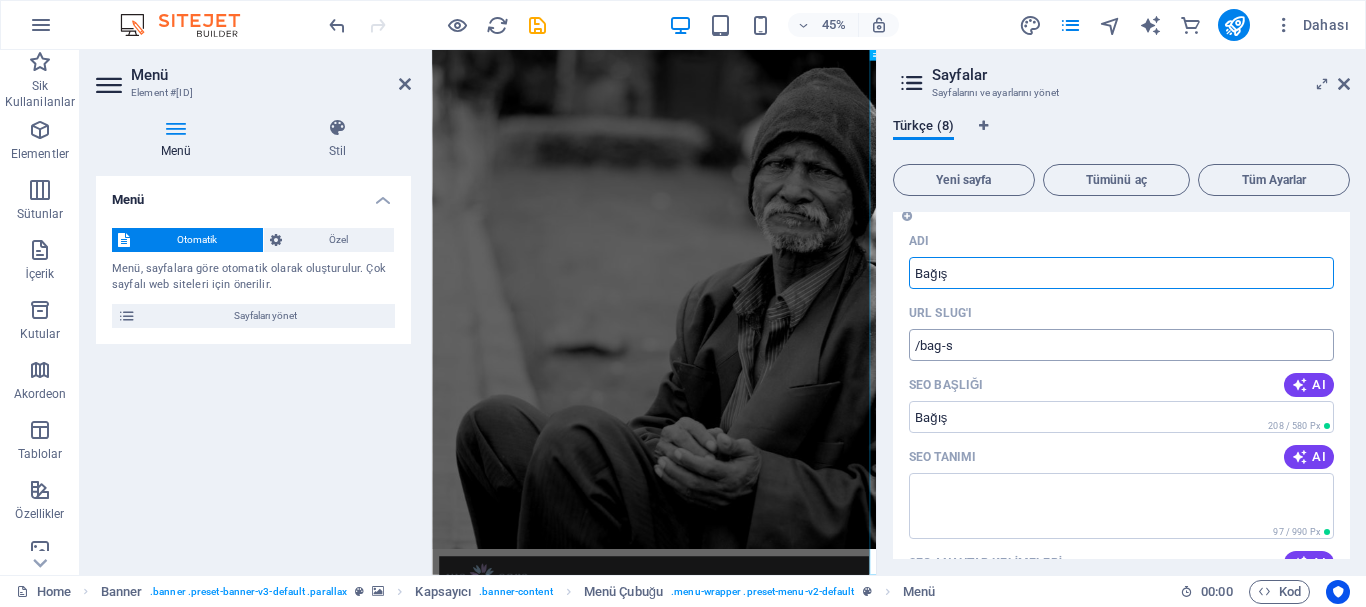 type on "Bağış" 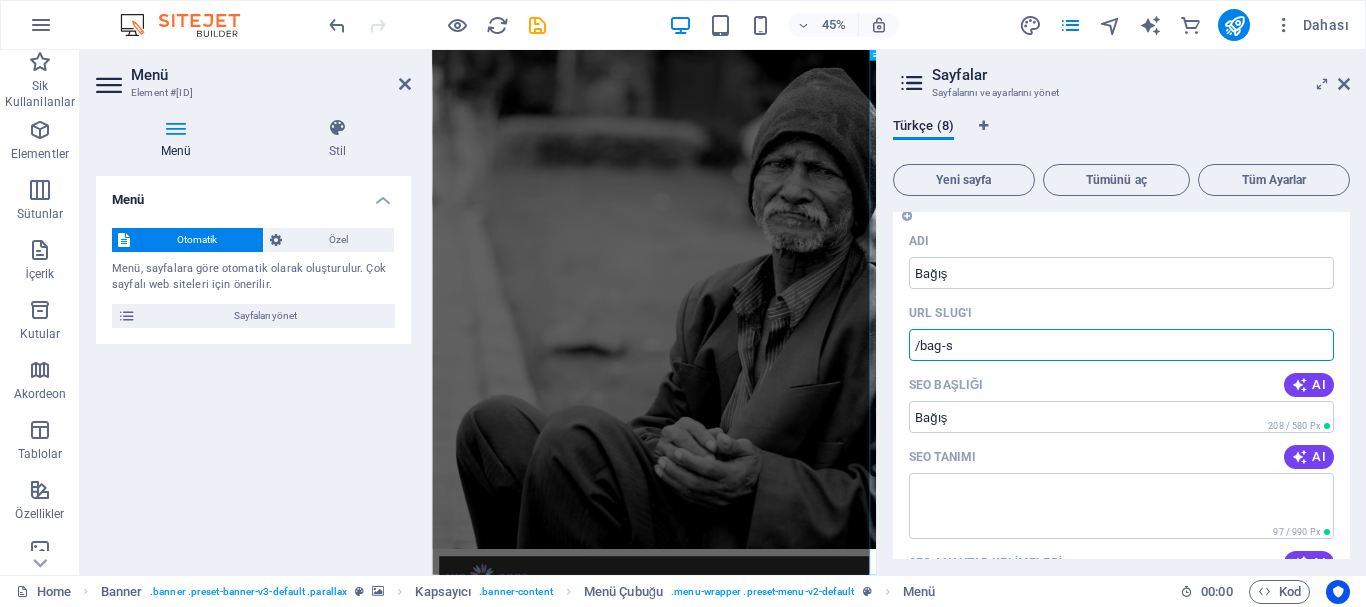 drag, startPoint x: 942, startPoint y: 350, endPoint x: 991, endPoint y: 345, distance: 49.25444 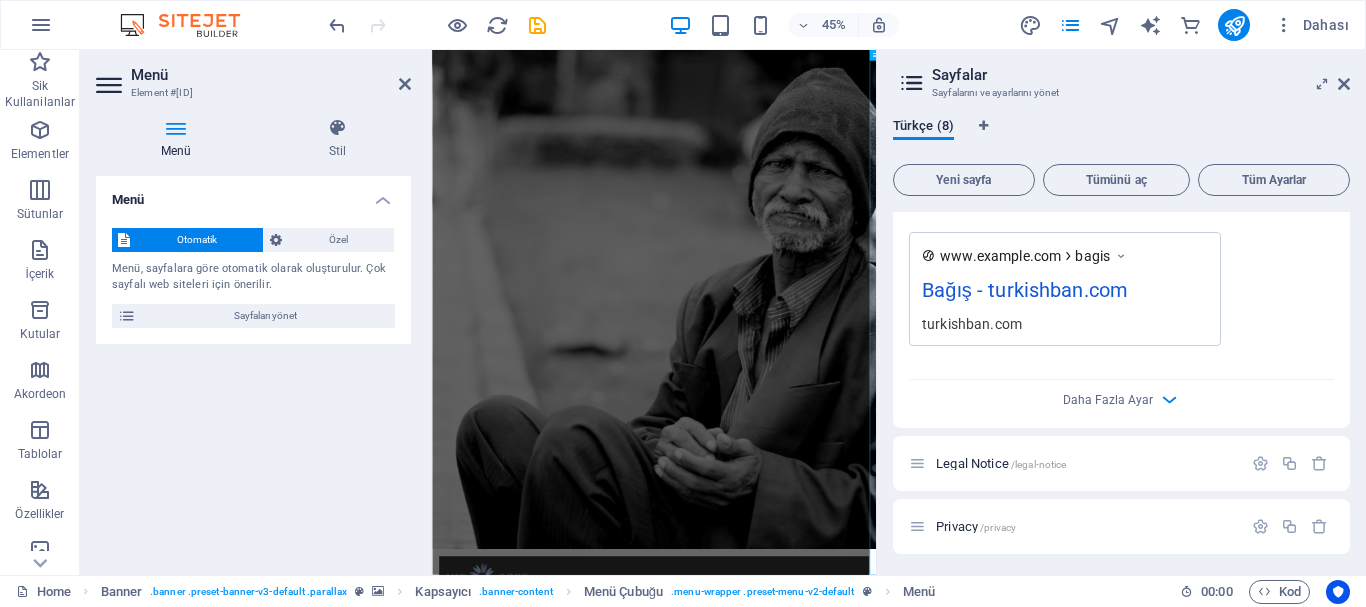 scroll, scrollTop: 4658, scrollLeft: 0, axis: vertical 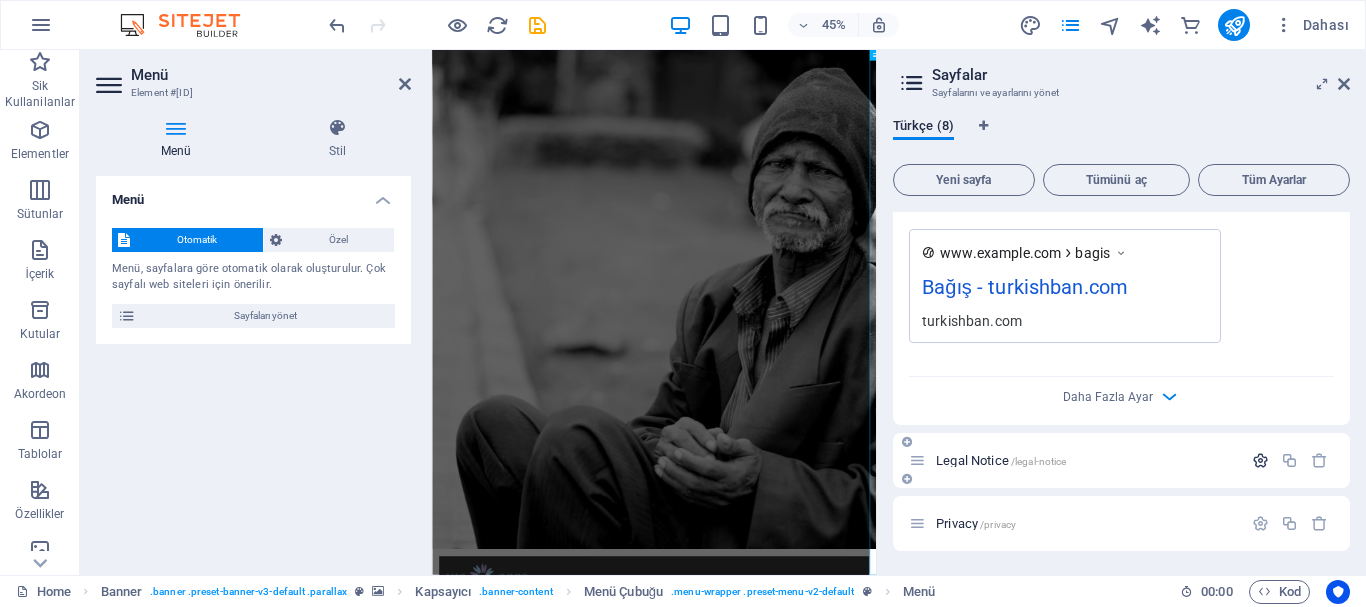 type on "/bagis" 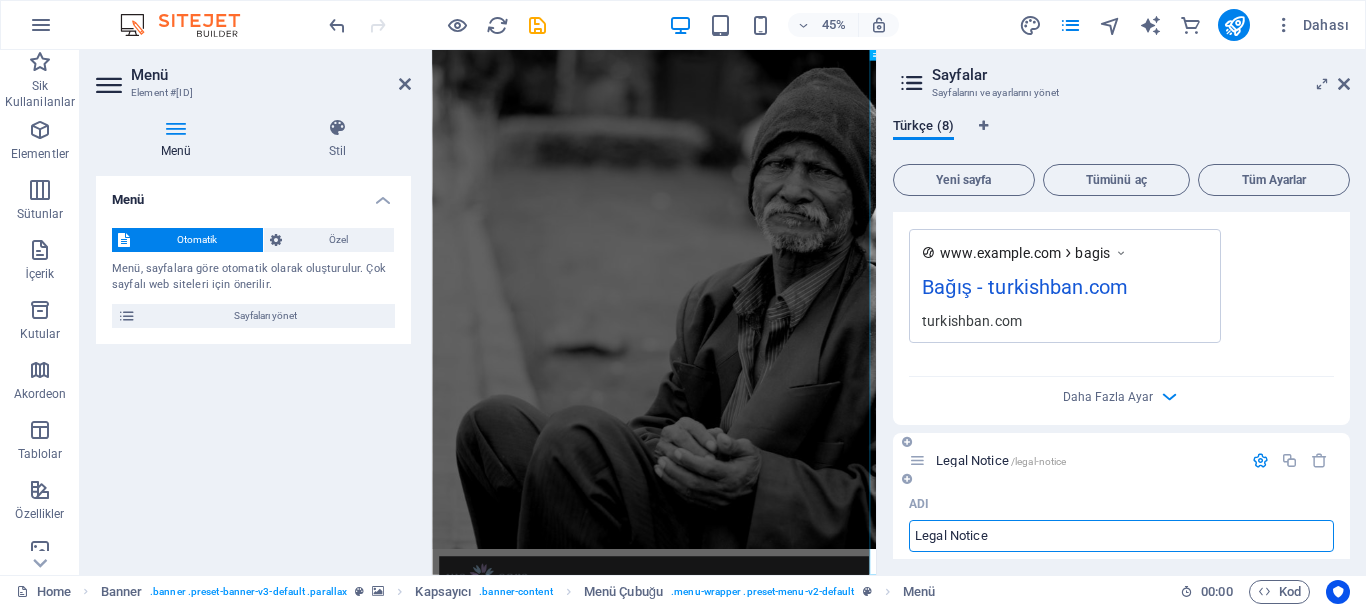 drag, startPoint x: 1010, startPoint y: 530, endPoint x: 914, endPoint y: 537, distance: 96.25487 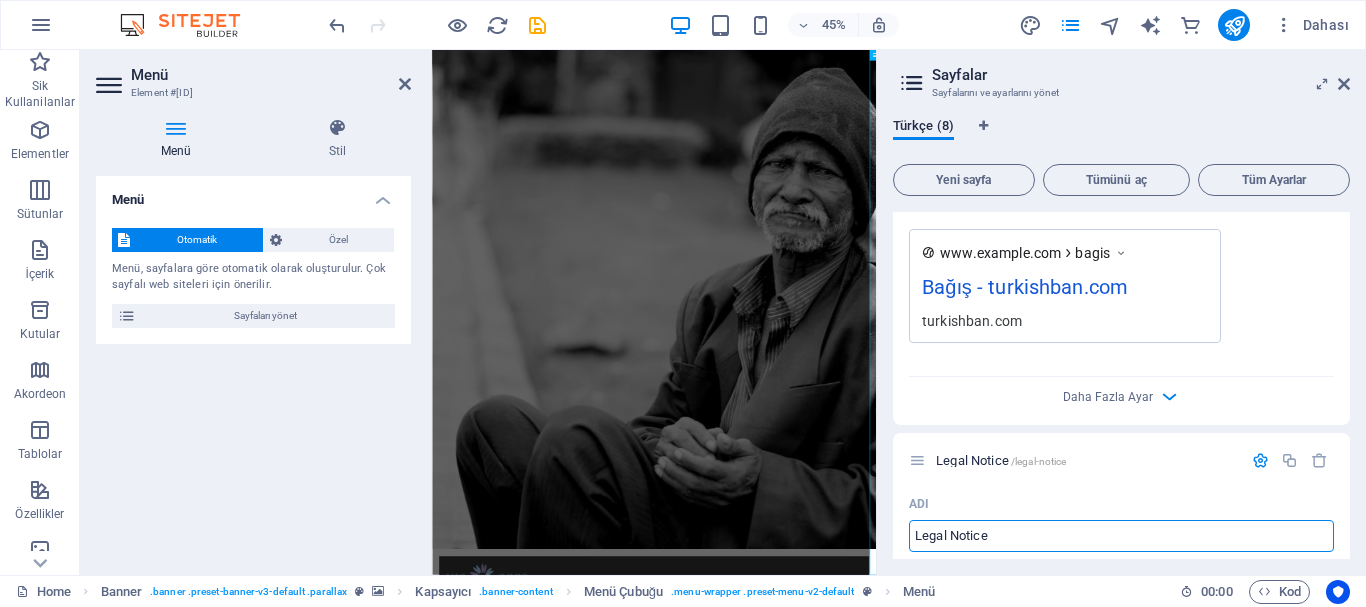 drag, startPoint x: 1005, startPoint y: 537, endPoint x: 880, endPoint y: 534, distance: 125.035995 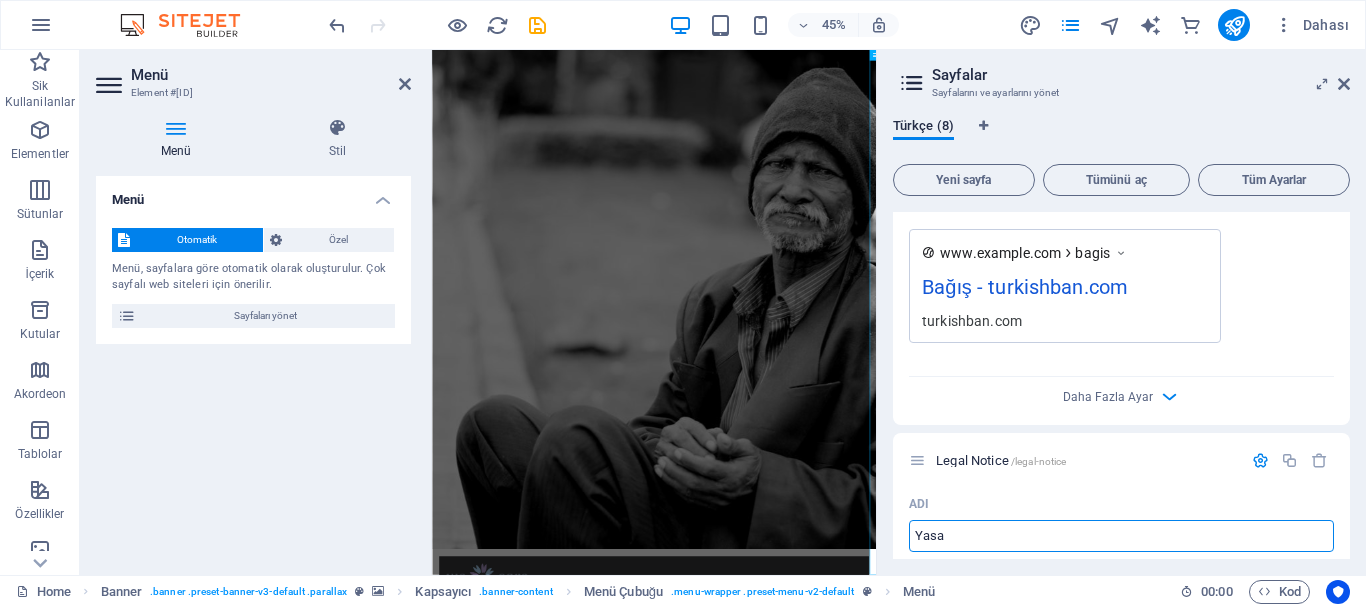 type on "Yasal" 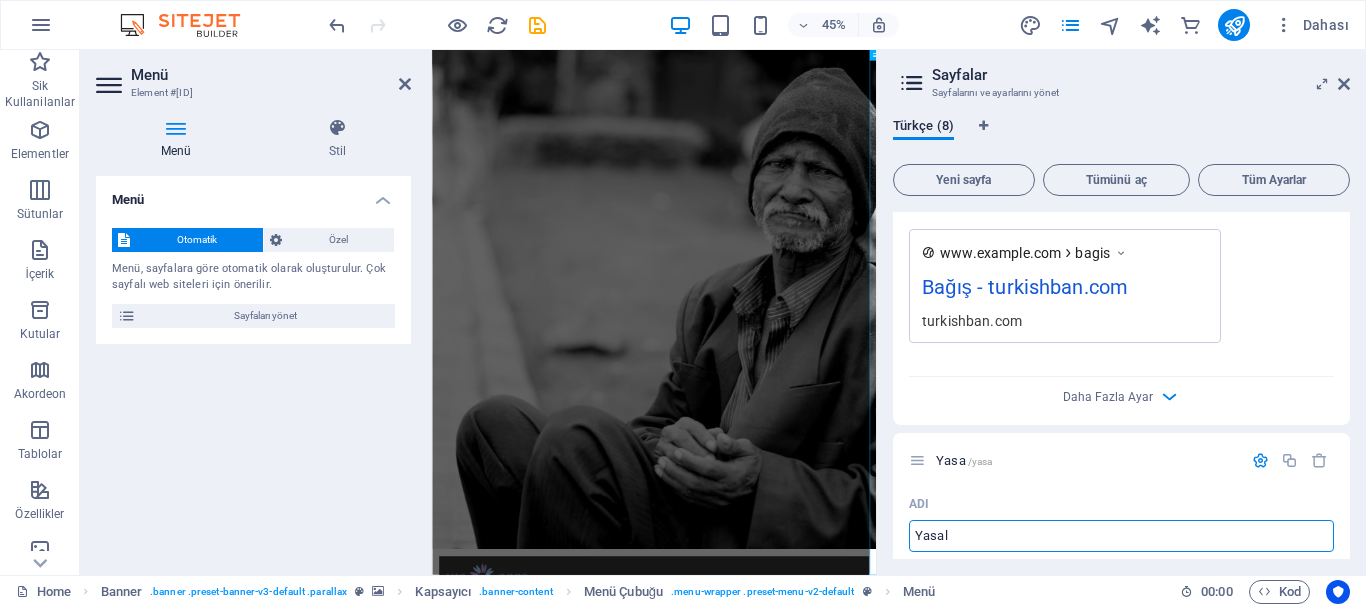 type on "/yasa" 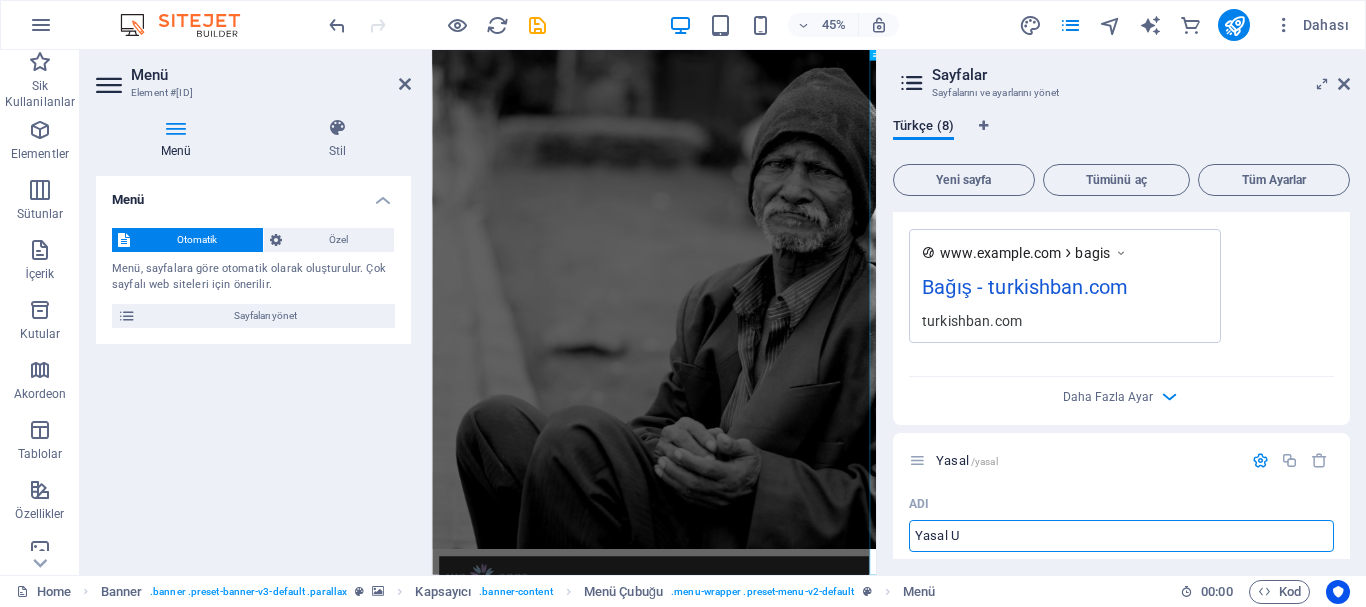 type on "Yasal Uy" 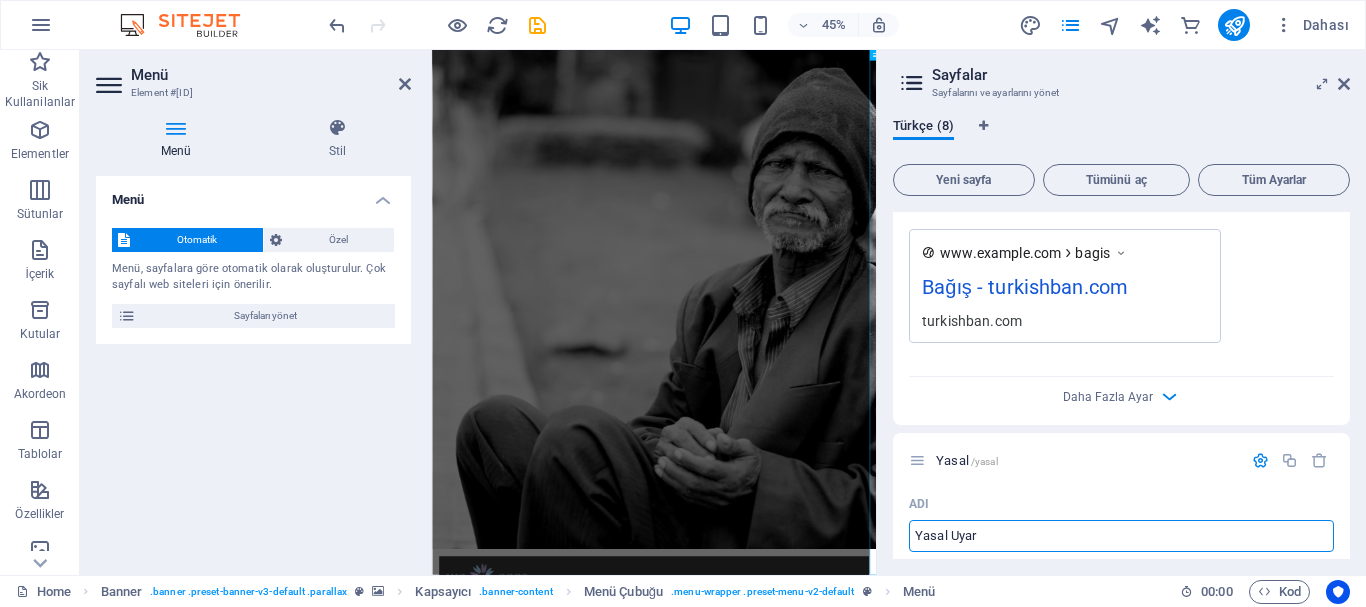type on "Yasal Uyarı" 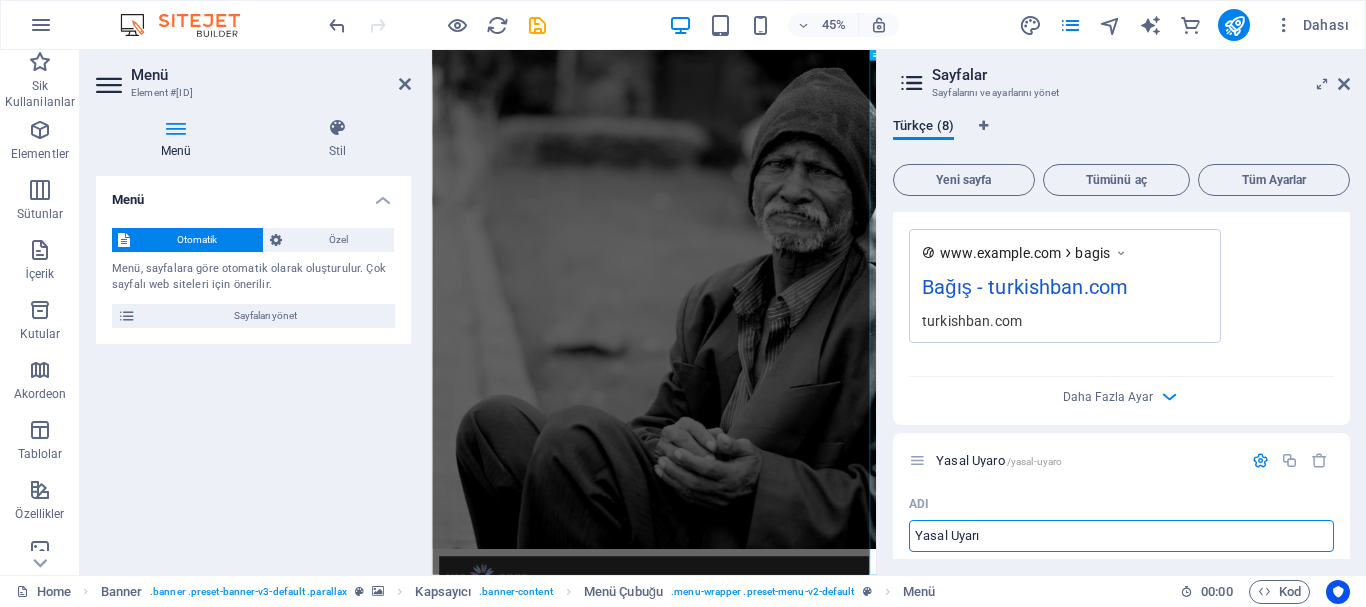 type on "/yasal-uyaro" 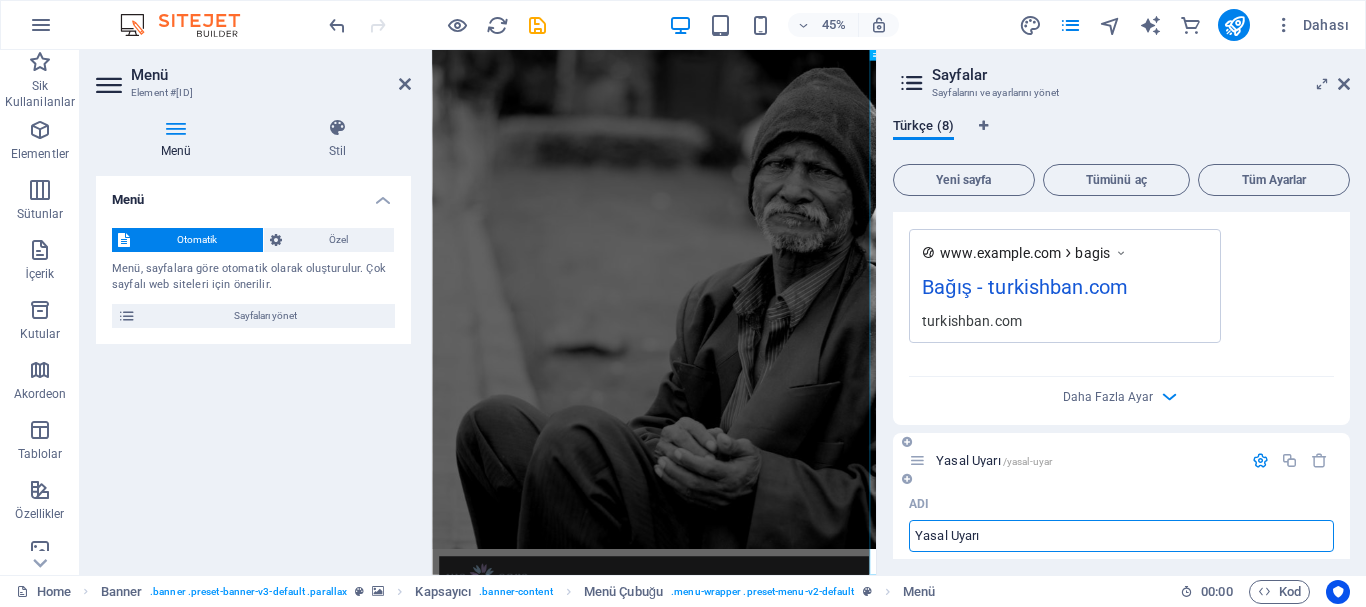 type on "Yasal Uyarı" 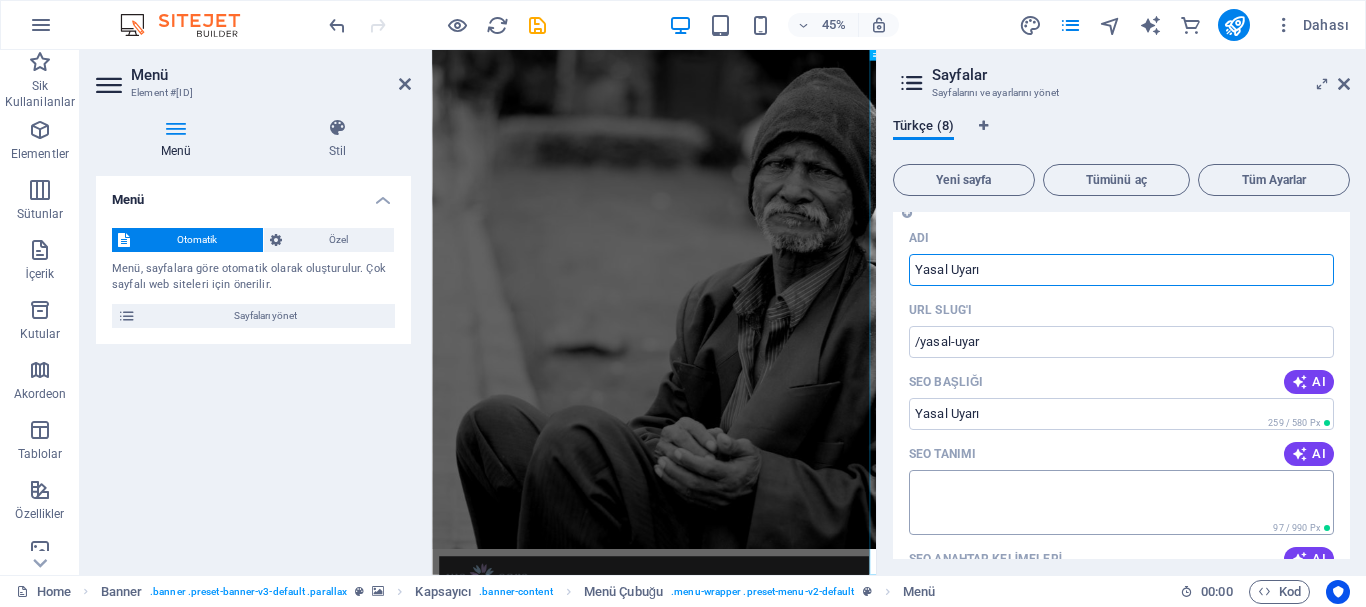 scroll, scrollTop: 4958, scrollLeft: 0, axis: vertical 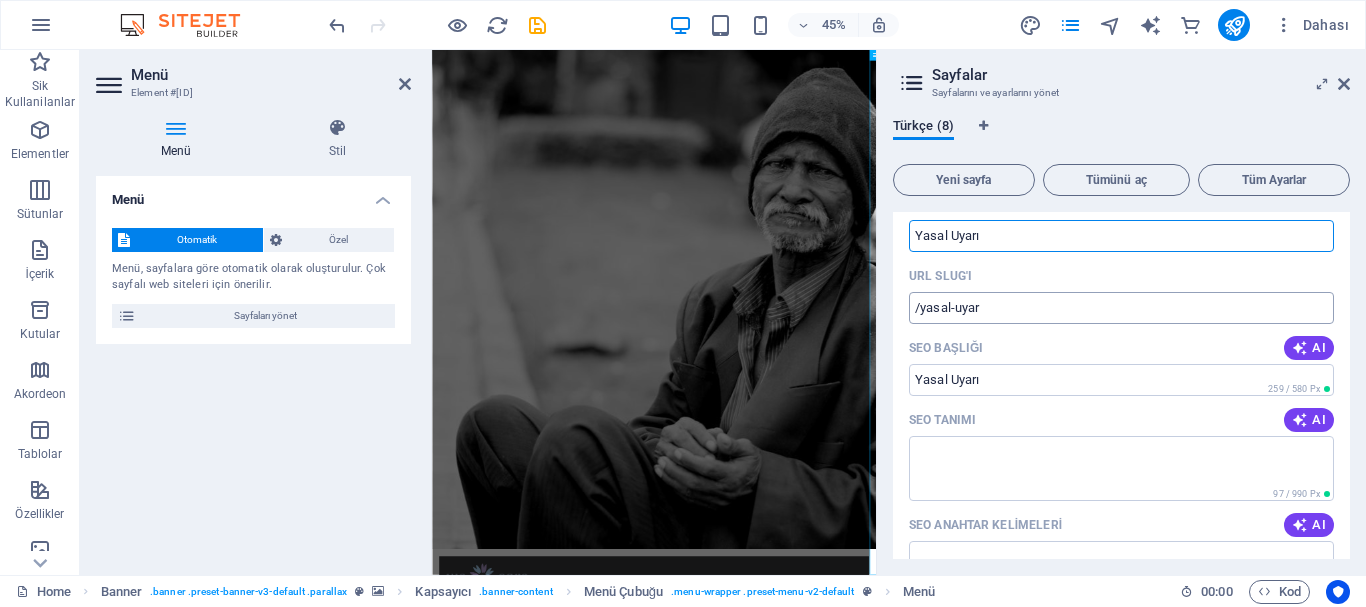 type on "Yasal Uyarı" 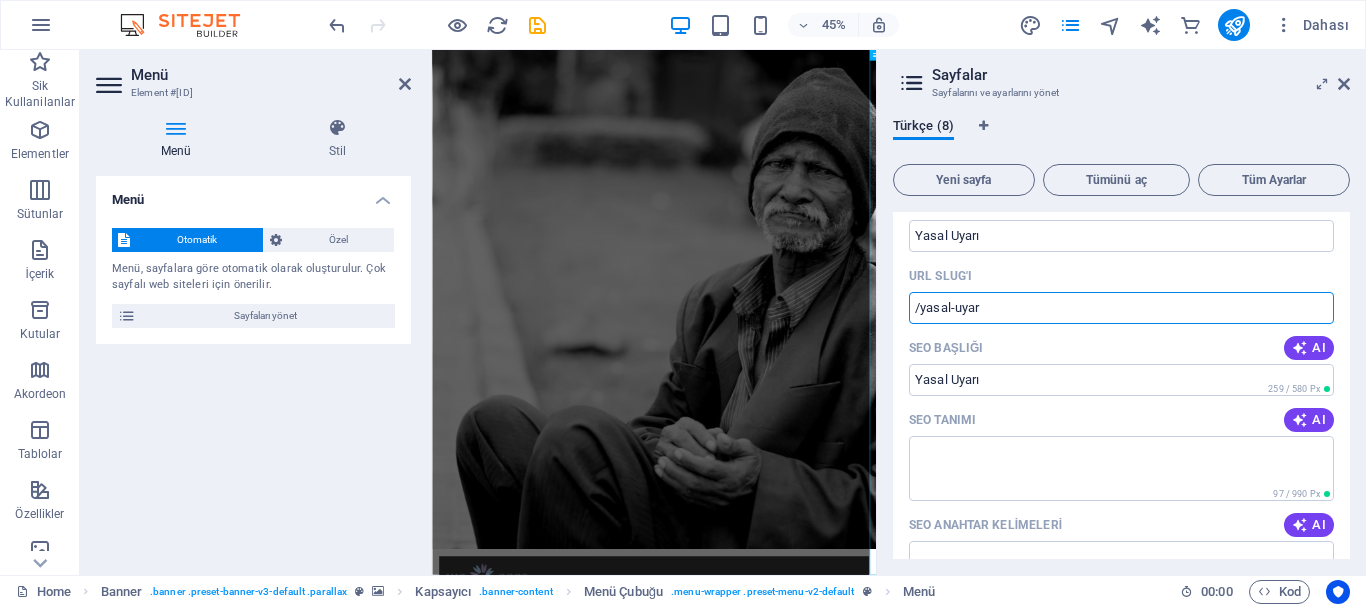 click on "/yasal-uyar" at bounding box center [1121, 308] 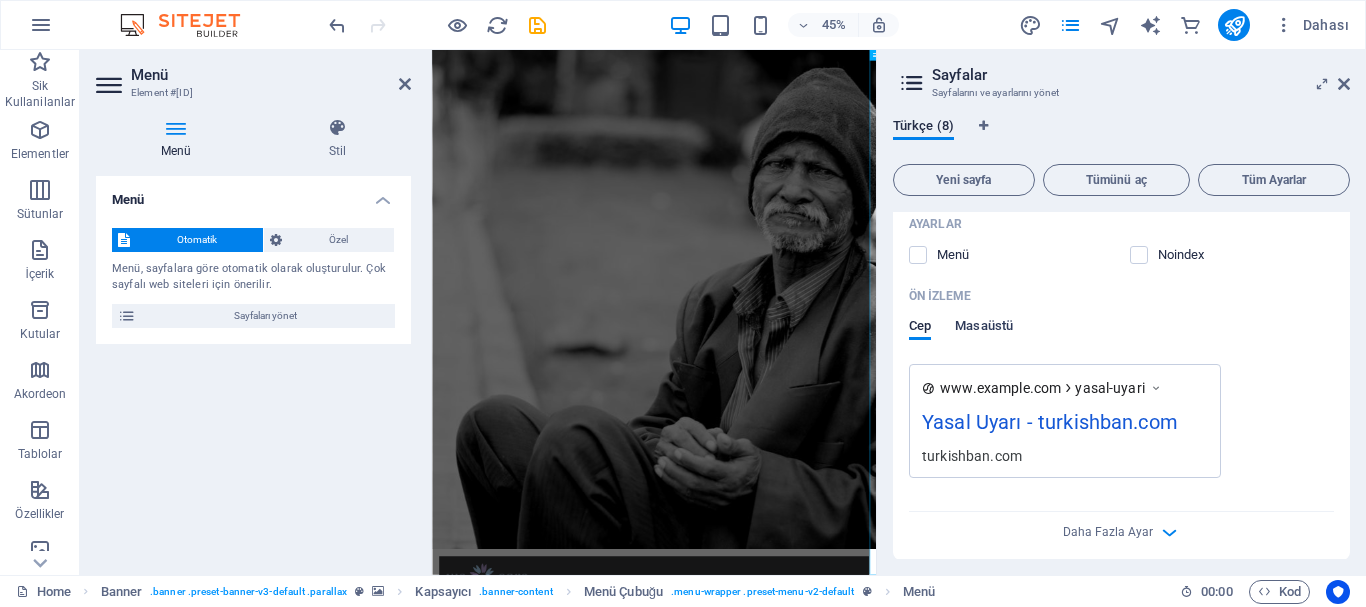 scroll, scrollTop: 5403, scrollLeft: 0, axis: vertical 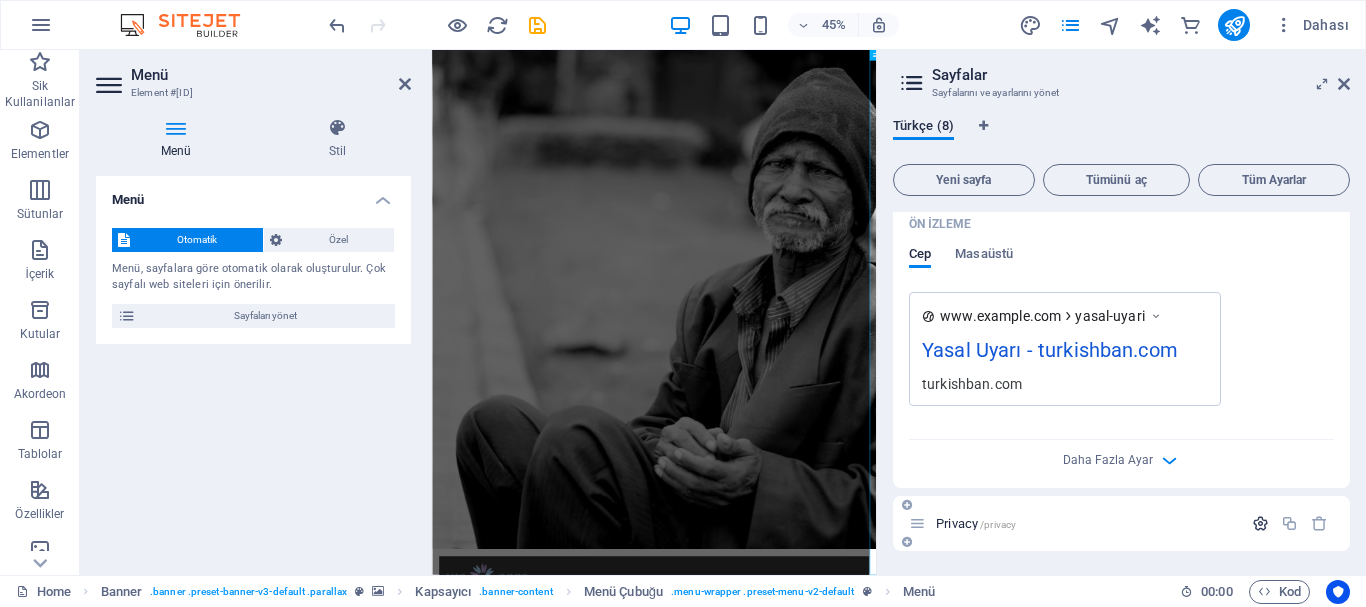 type on "/yasal-uyari" 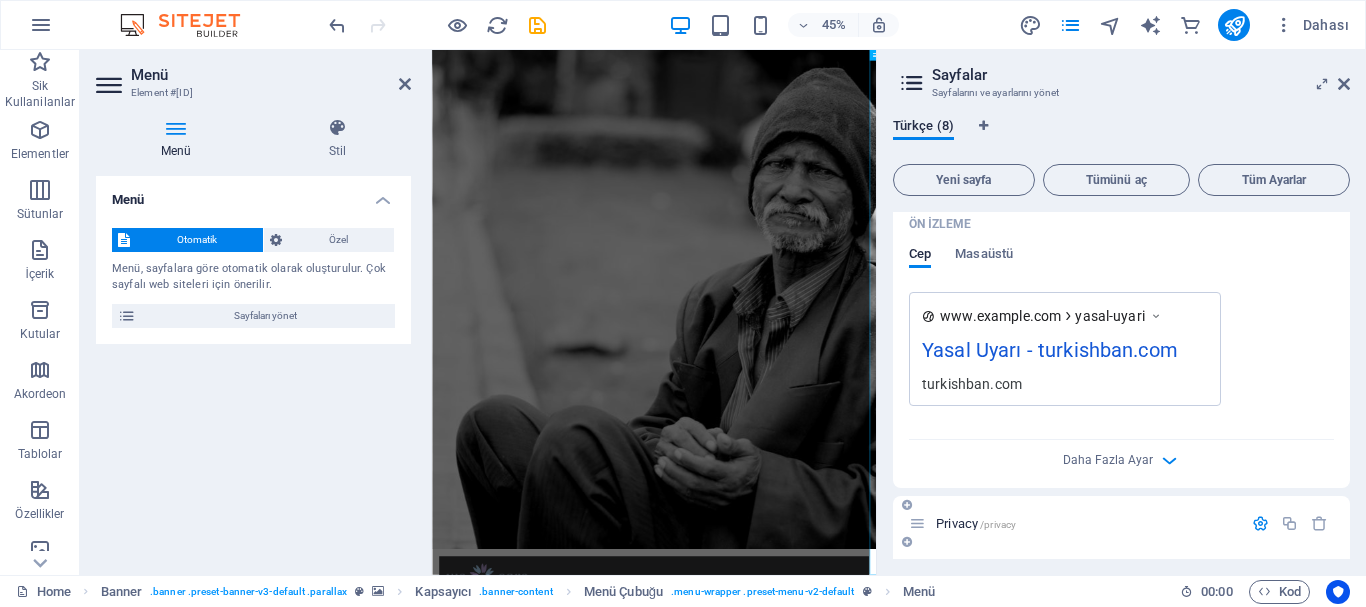scroll, scrollTop: 5617, scrollLeft: 0, axis: vertical 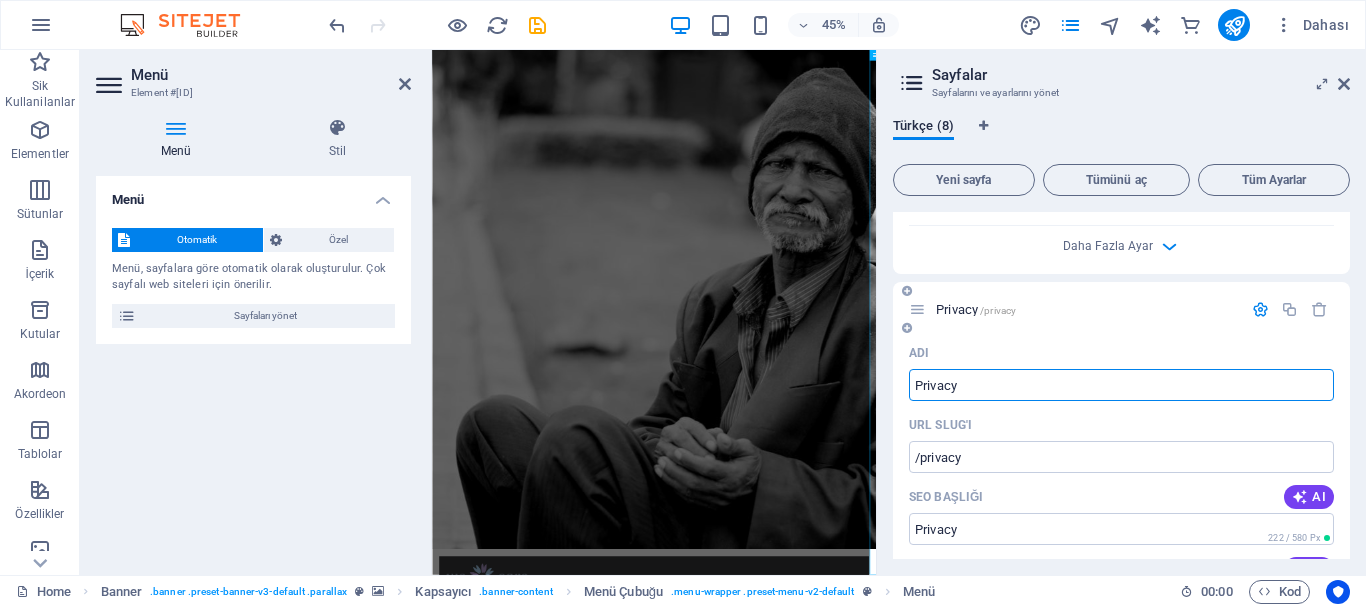 drag, startPoint x: 981, startPoint y: 383, endPoint x: 909, endPoint y: 383, distance: 72 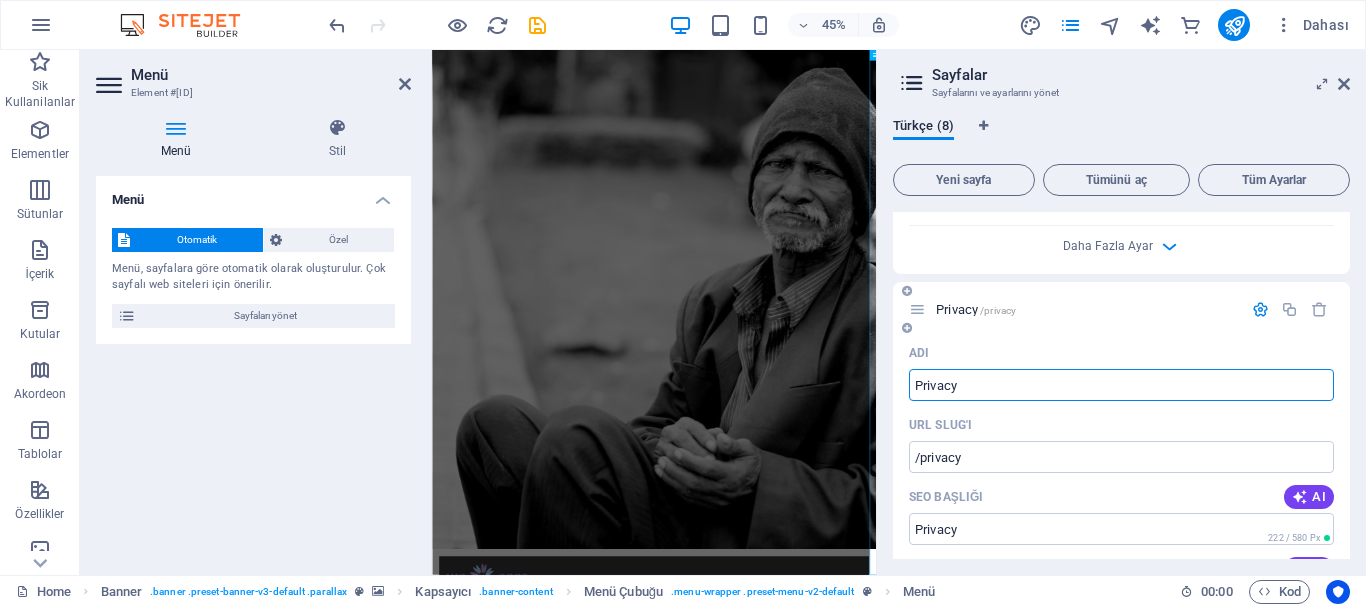 drag, startPoint x: 993, startPoint y: 390, endPoint x: 911, endPoint y: 387, distance: 82.05486 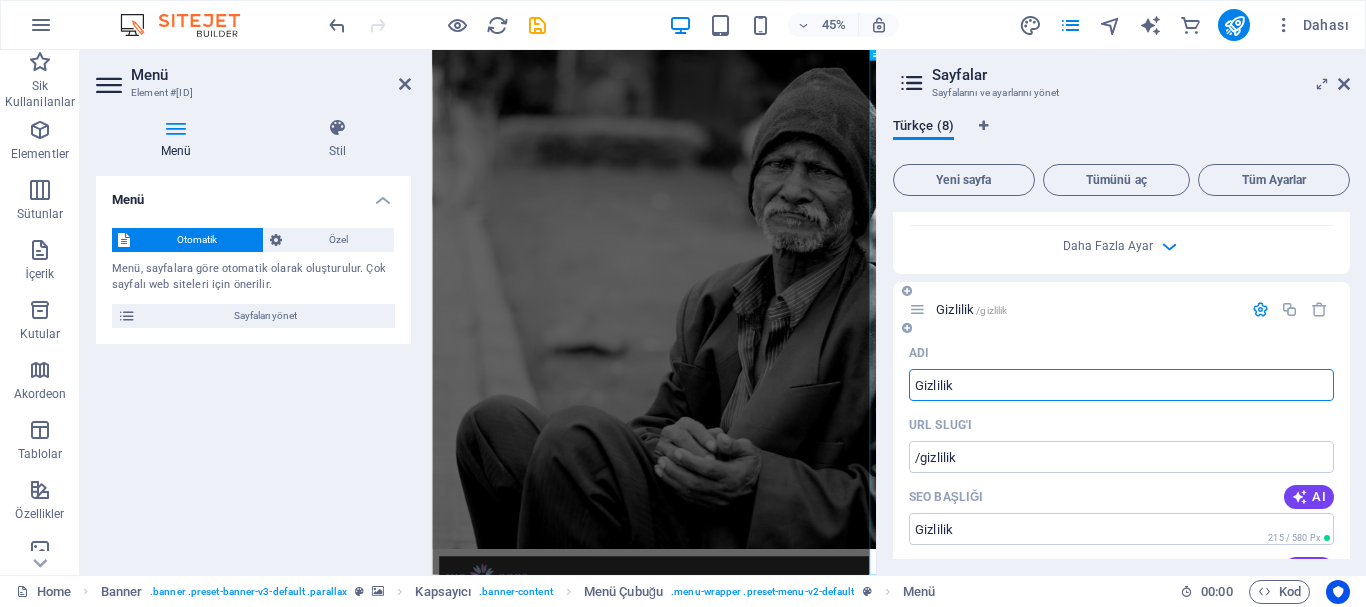 type on "Gizlilik" 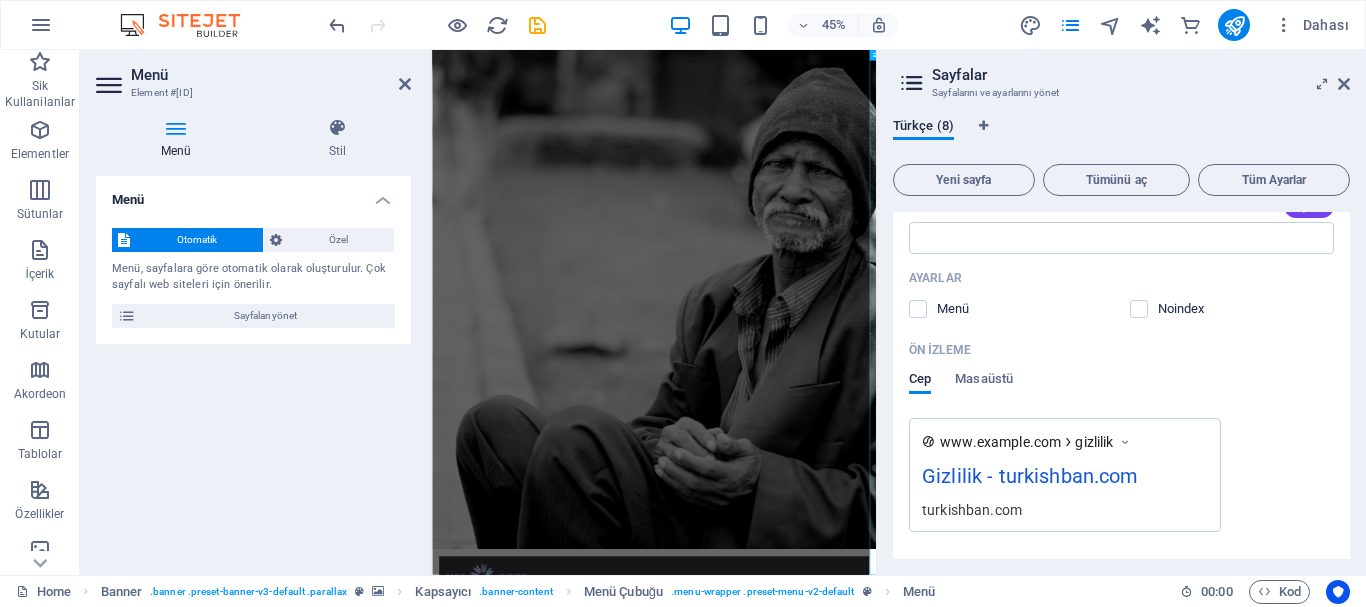 scroll, scrollTop: 6149, scrollLeft: 0, axis: vertical 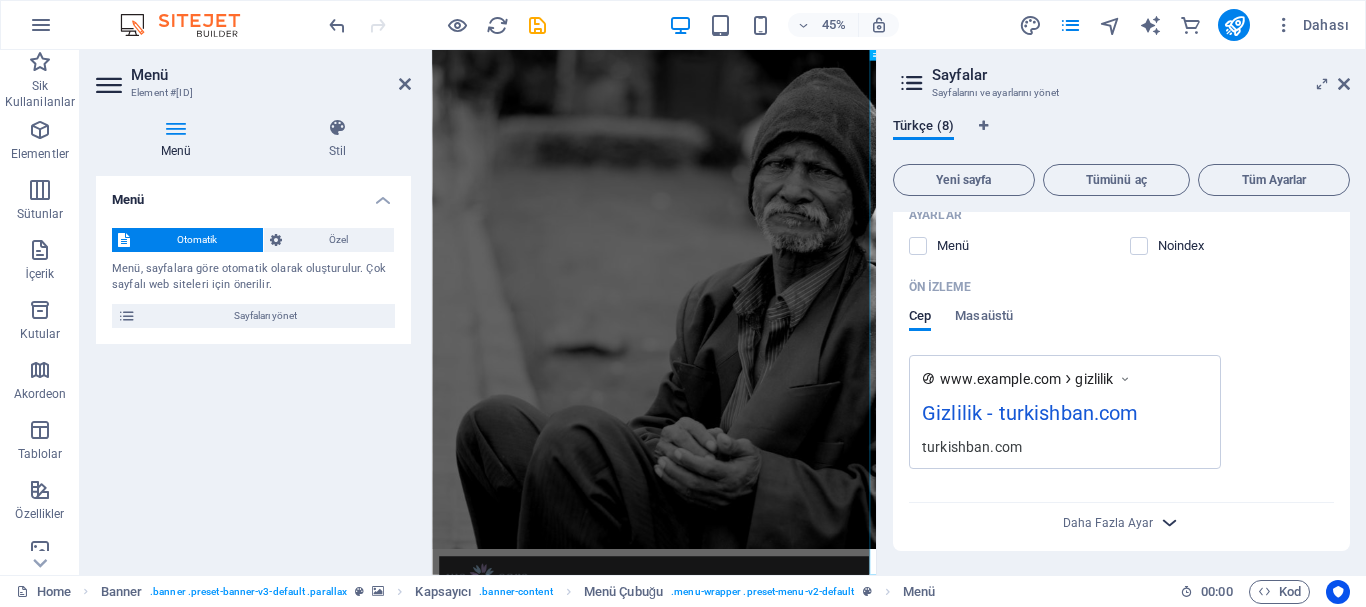 type on "Gizlilik" 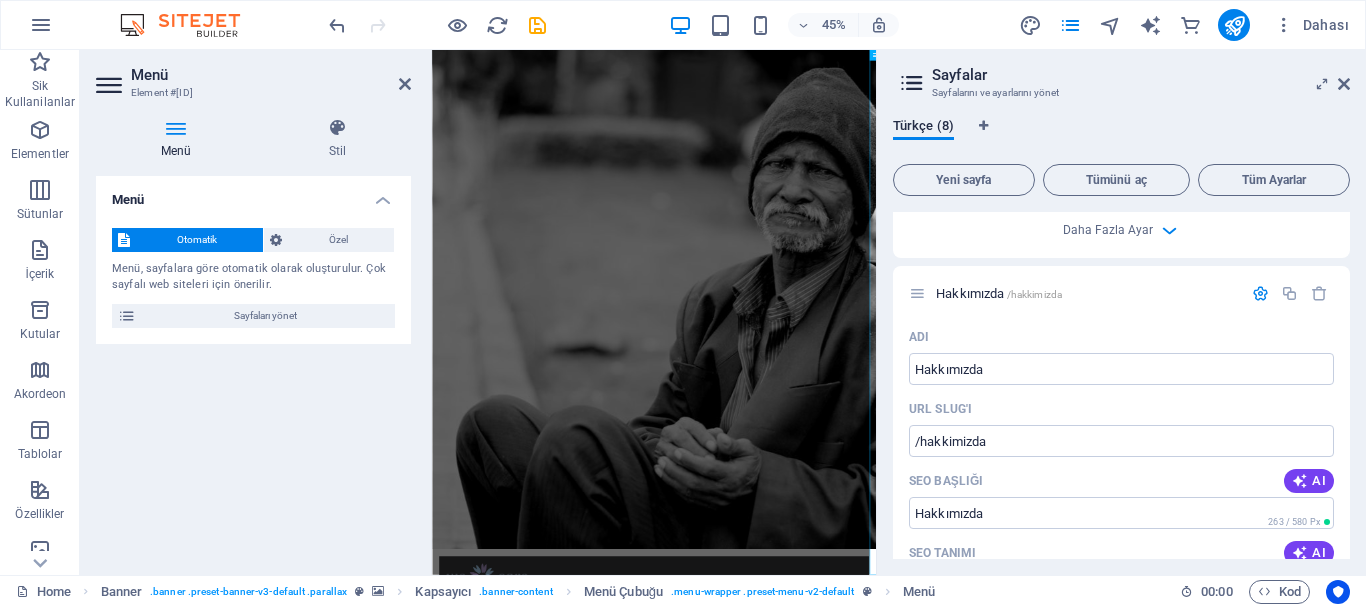 scroll, scrollTop: 0, scrollLeft: 0, axis: both 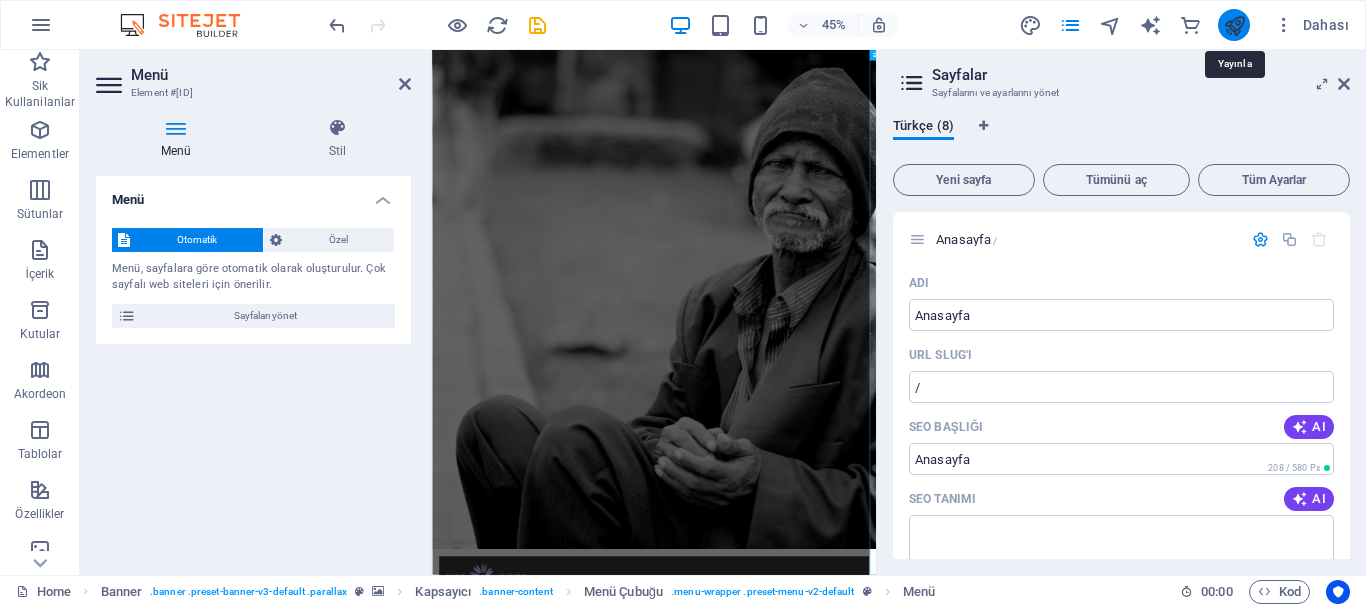 click at bounding box center [1234, 25] 